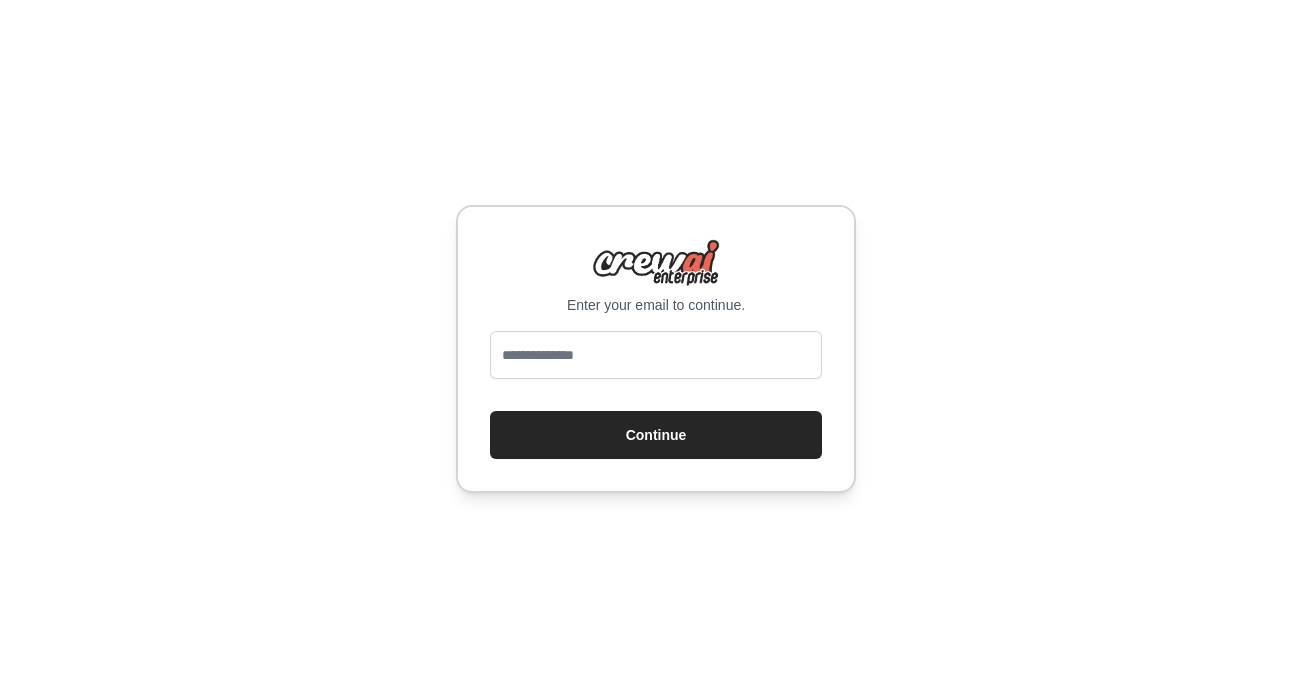 scroll, scrollTop: 0, scrollLeft: 0, axis: both 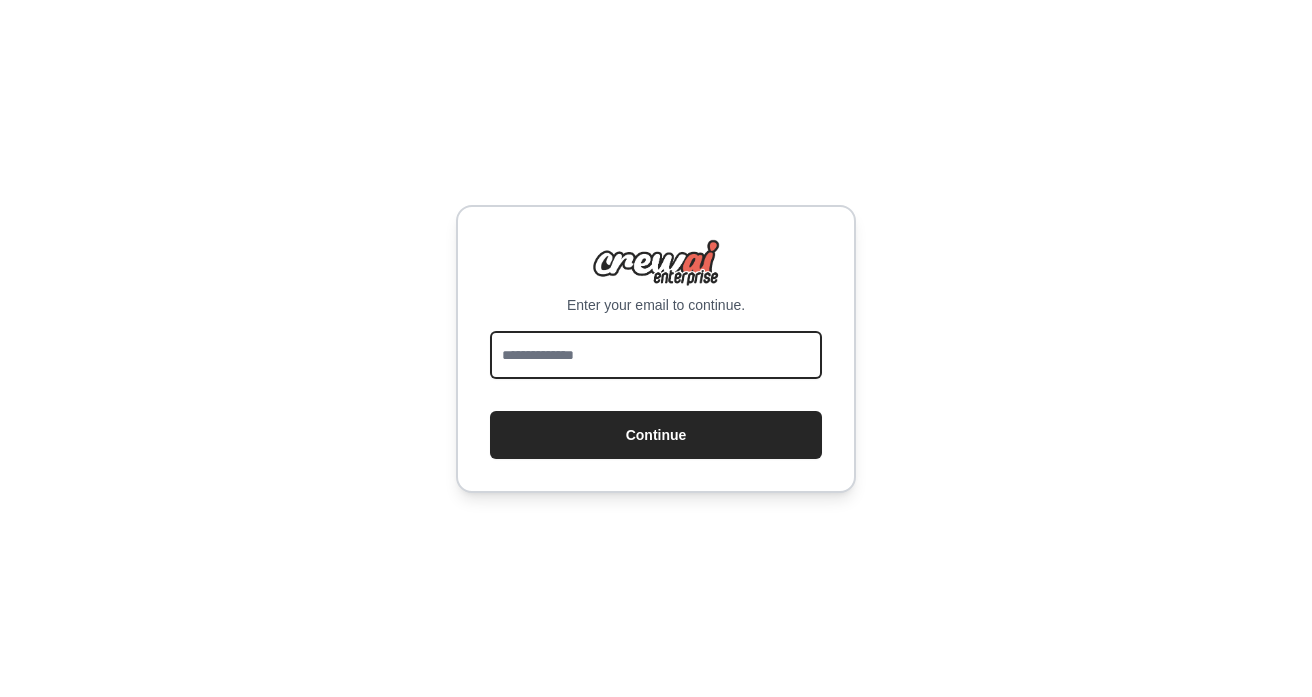 click at bounding box center (656, 355) 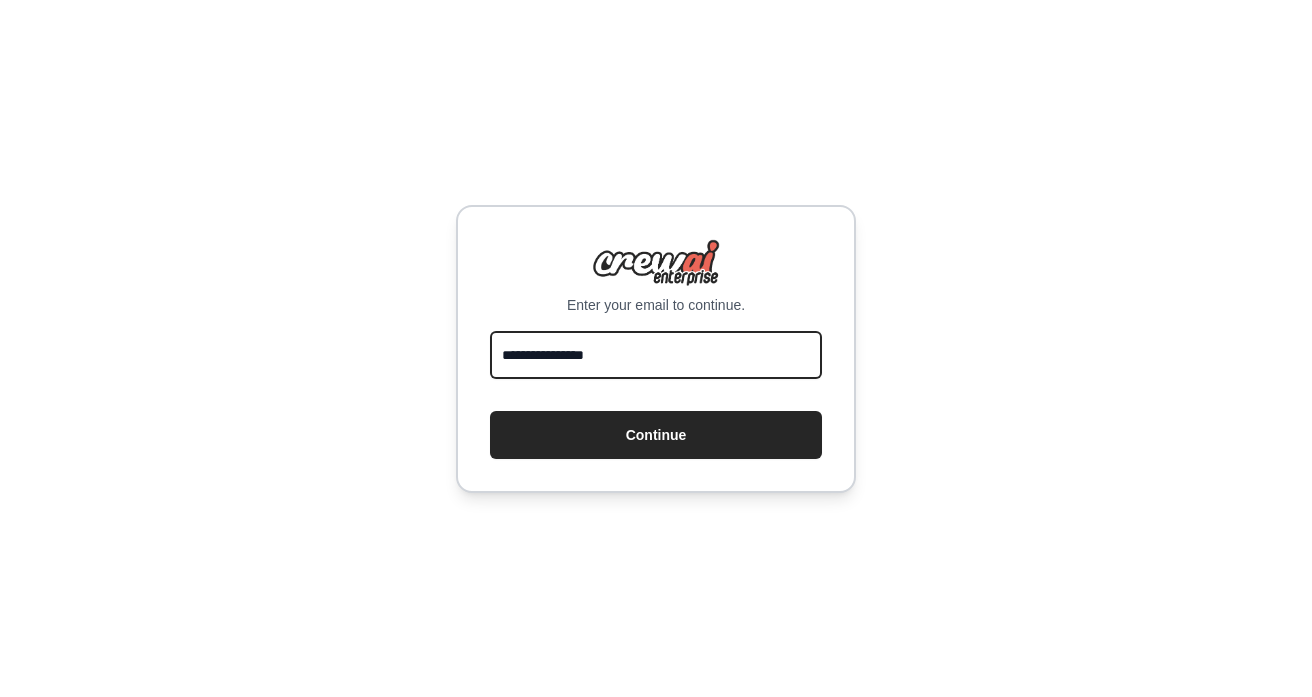 type on "**********" 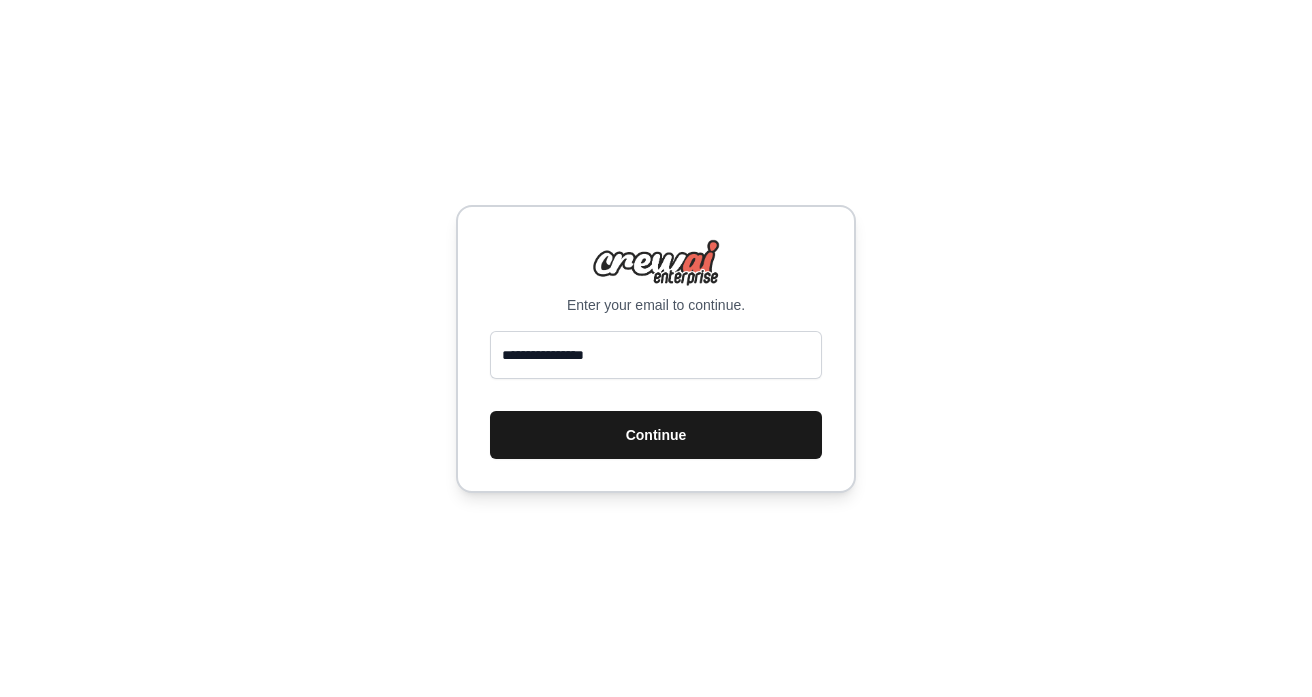 click on "Continue" at bounding box center [656, 435] 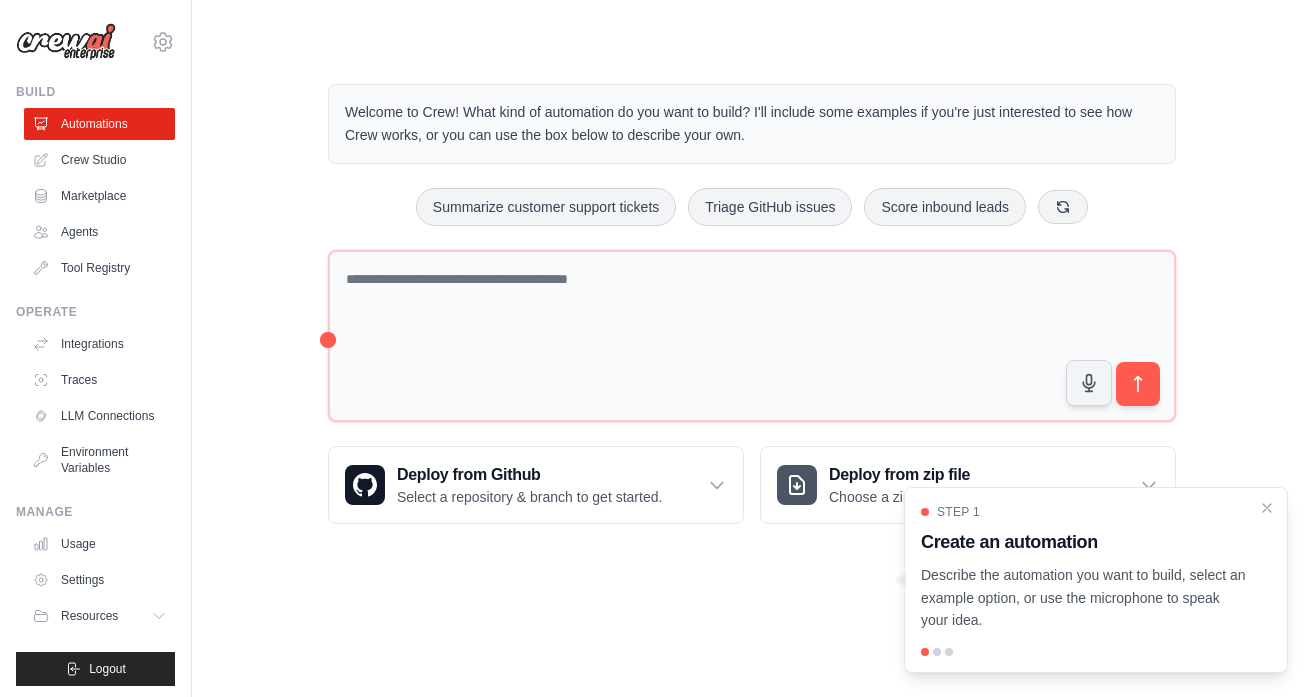 scroll, scrollTop: 0, scrollLeft: 0, axis: both 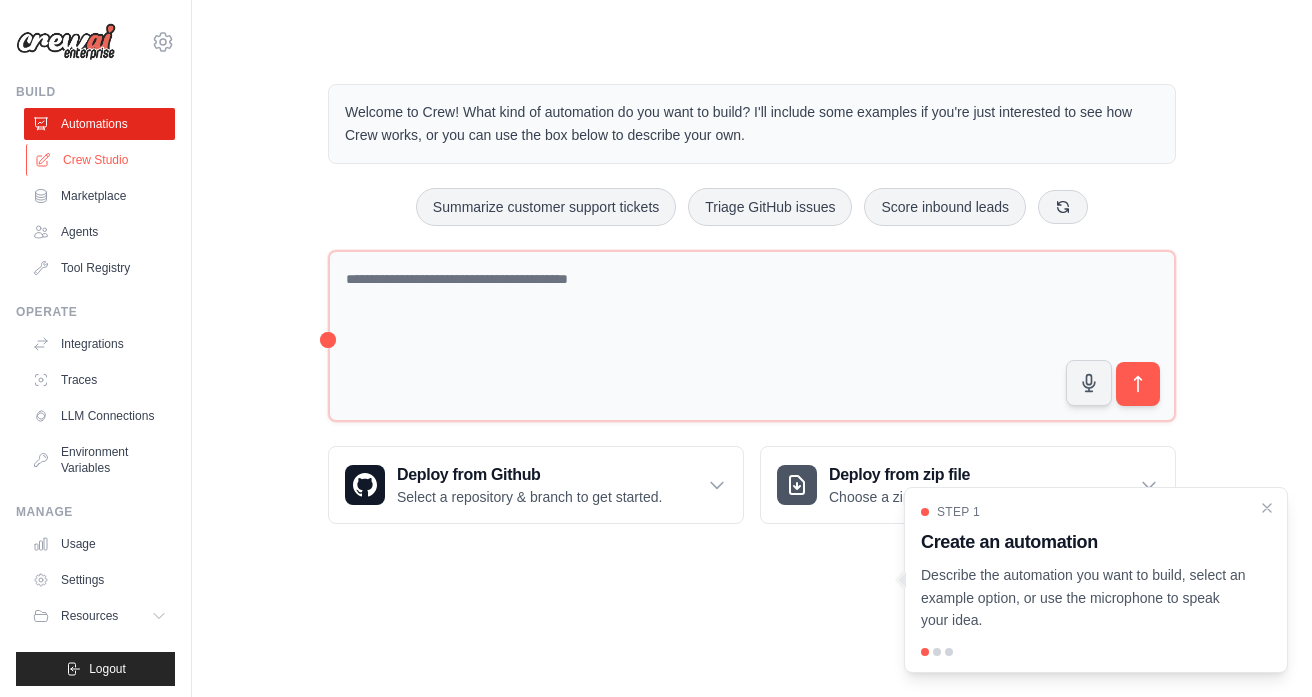 click on "Crew Studio" at bounding box center [101, 160] 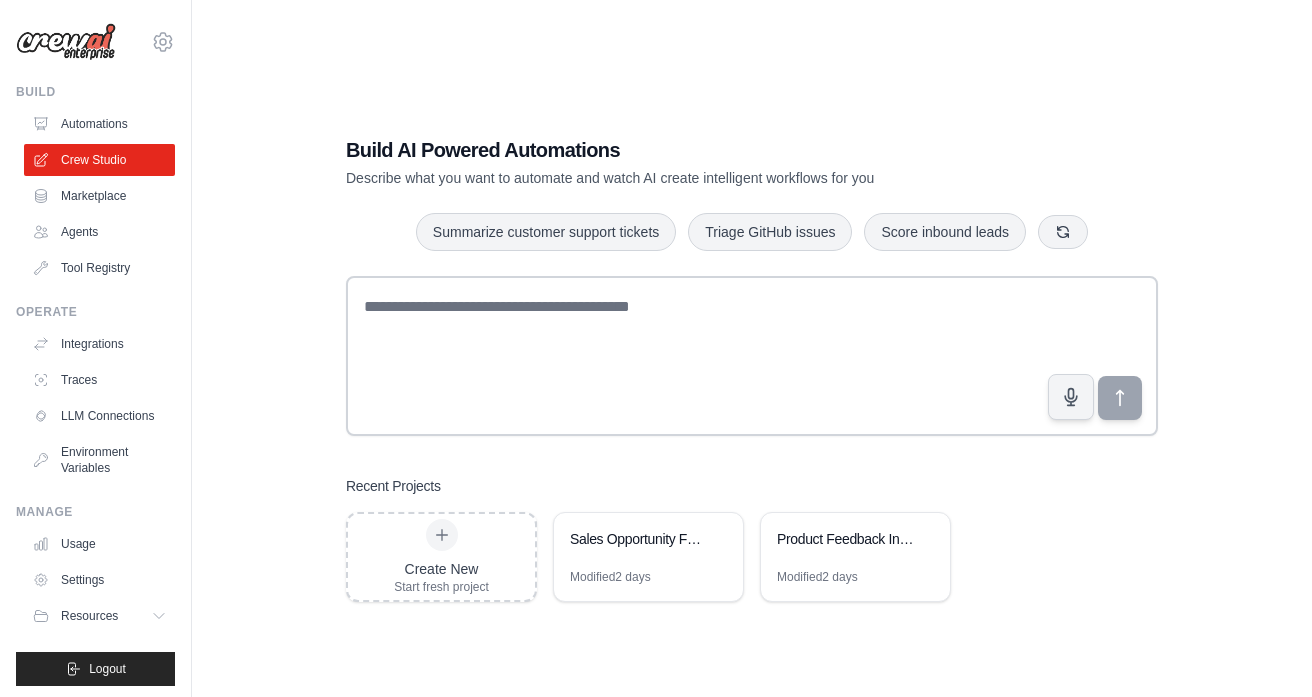 scroll, scrollTop: 0, scrollLeft: 0, axis: both 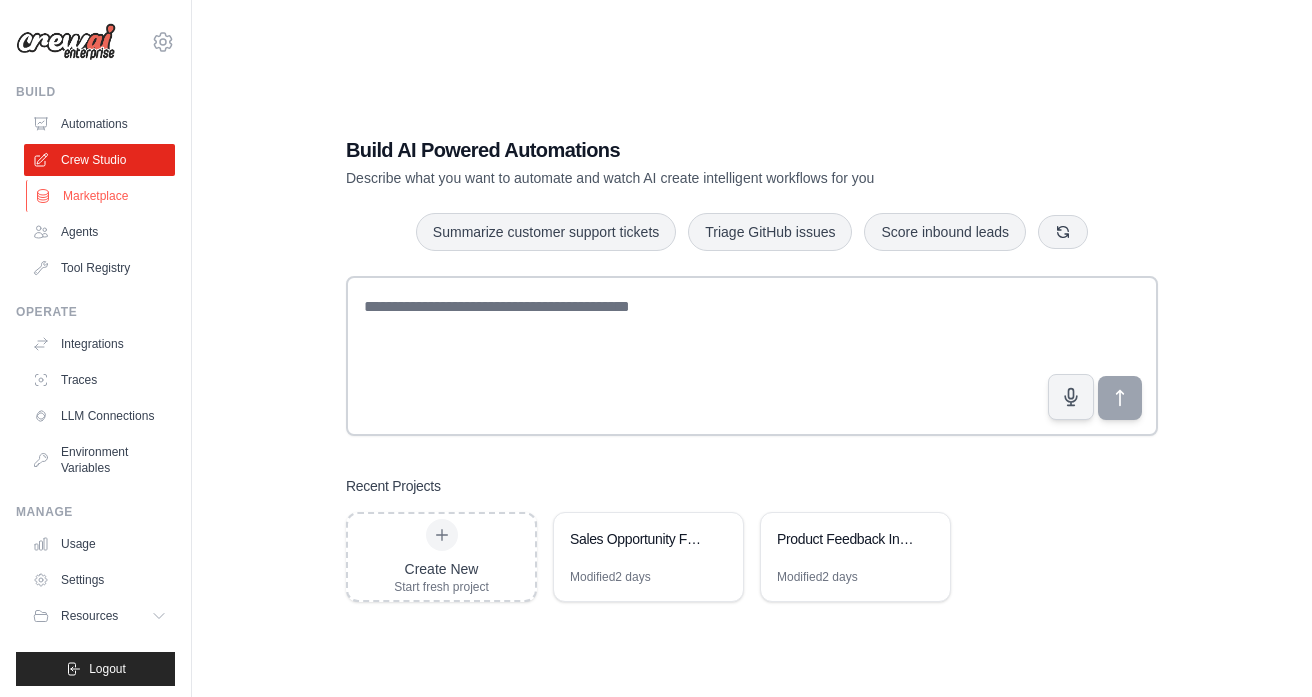 click on "Marketplace" at bounding box center [101, 196] 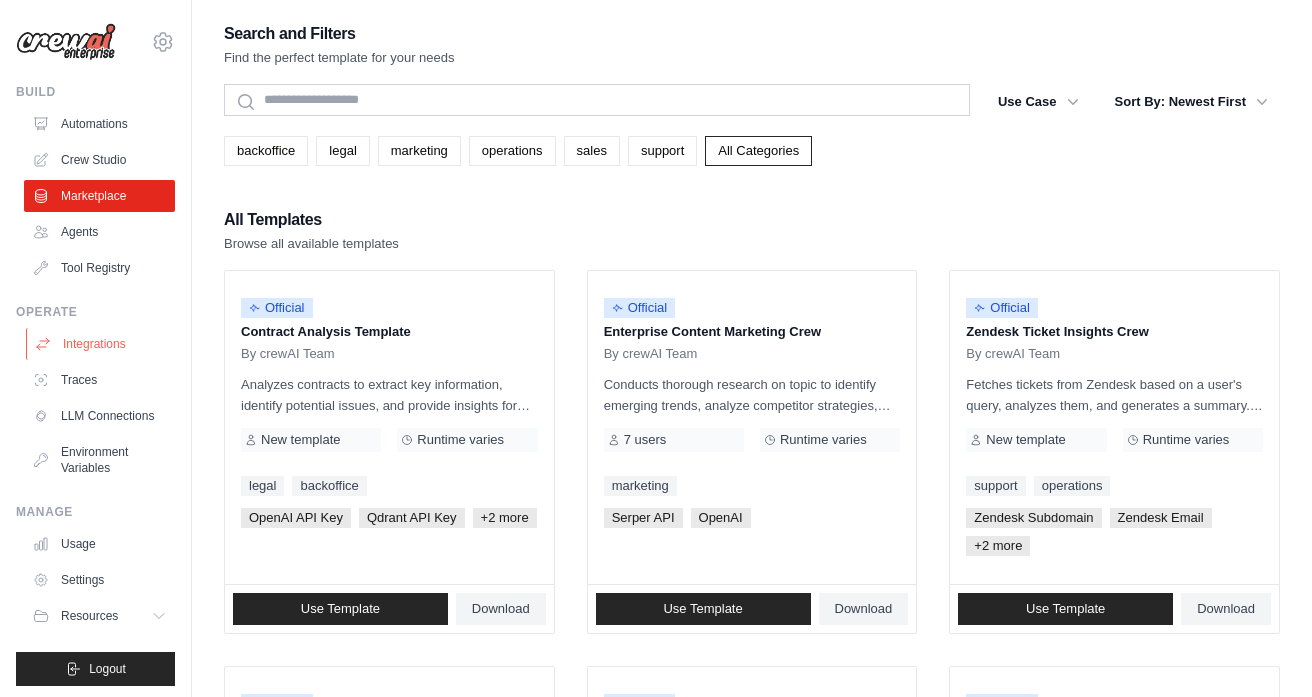 click on "Integrations" at bounding box center [101, 344] 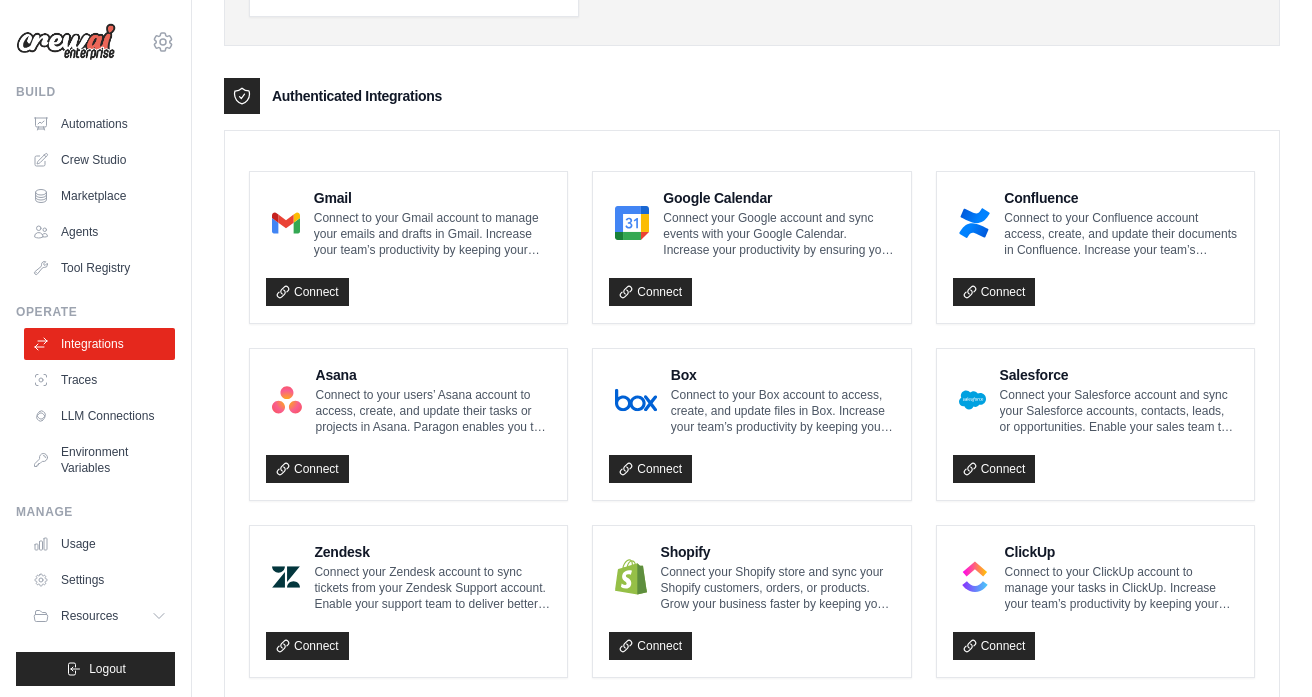scroll, scrollTop: 429, scrollLeft: 0, axis: vertical 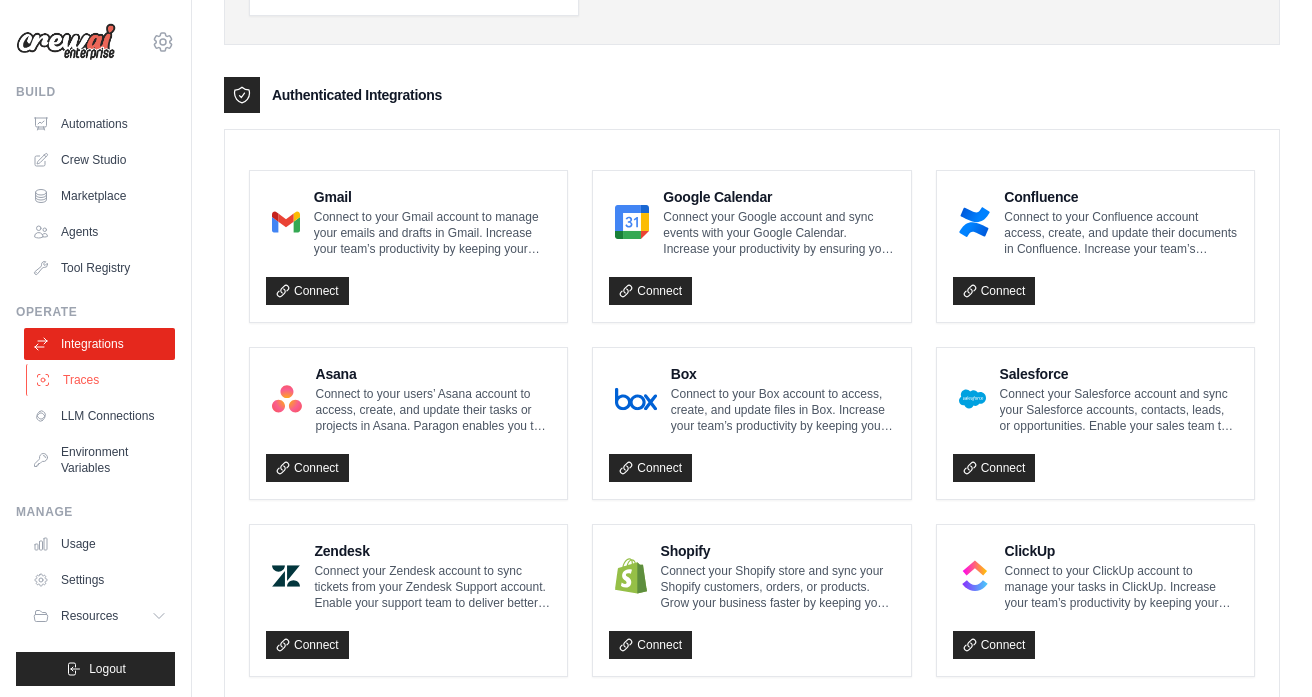 click on "Traces" at bounding box center [101, 380] 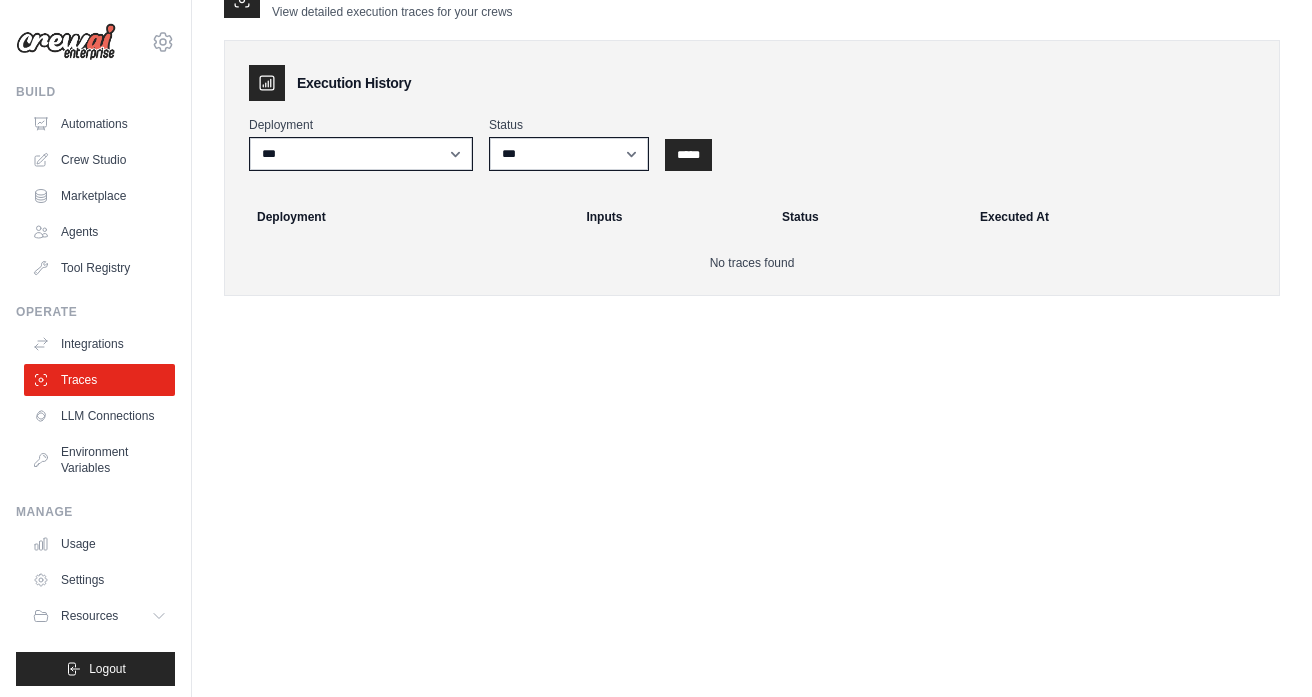 scroll, scrollTop: 0, scrollLeft: 0, axis: both 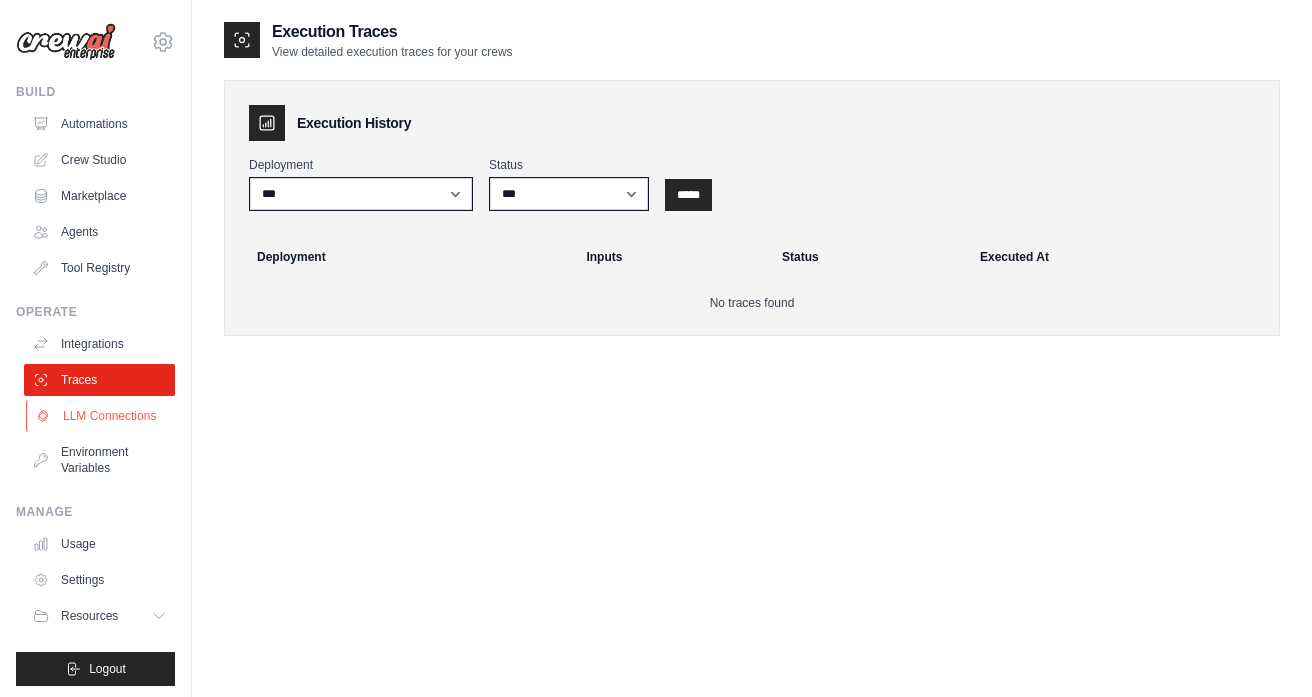 click on "LLM Connections" at bounding box center (101, 416) 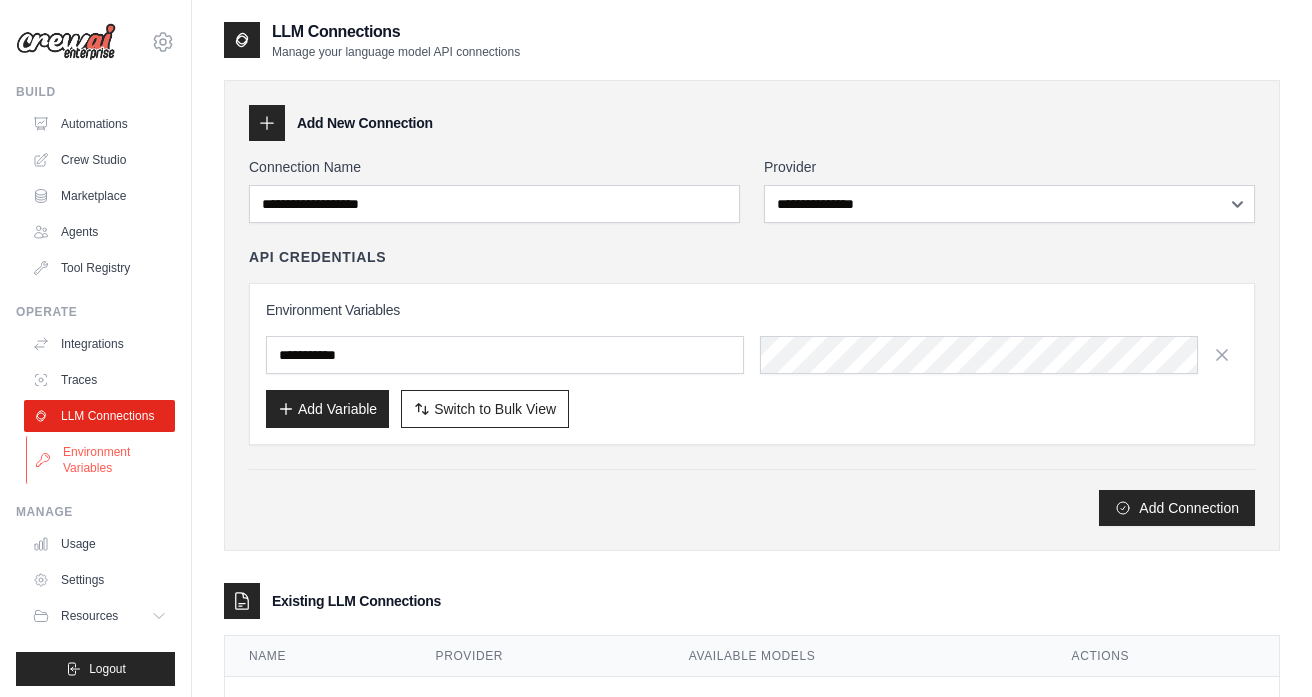 click on "Environment Variables" at bounding box center [101, 460] 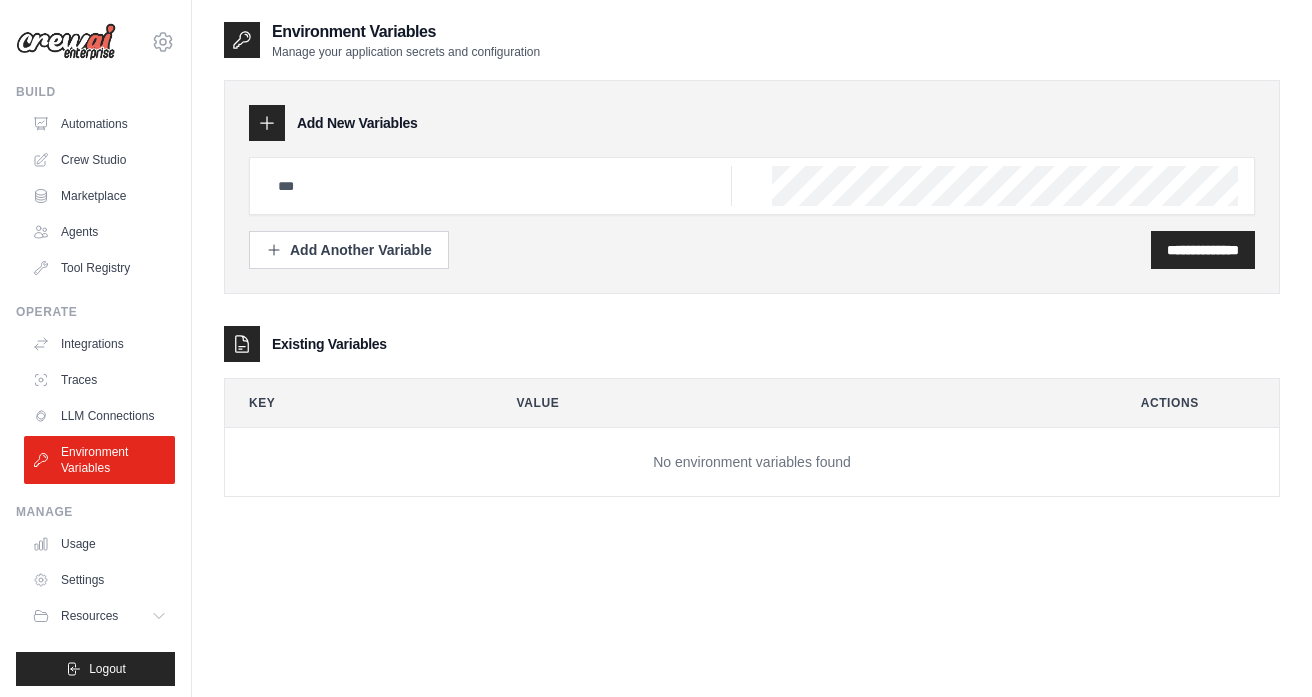 scroll, scrollTop: 5, scrollLeft: 0, axis: vertical 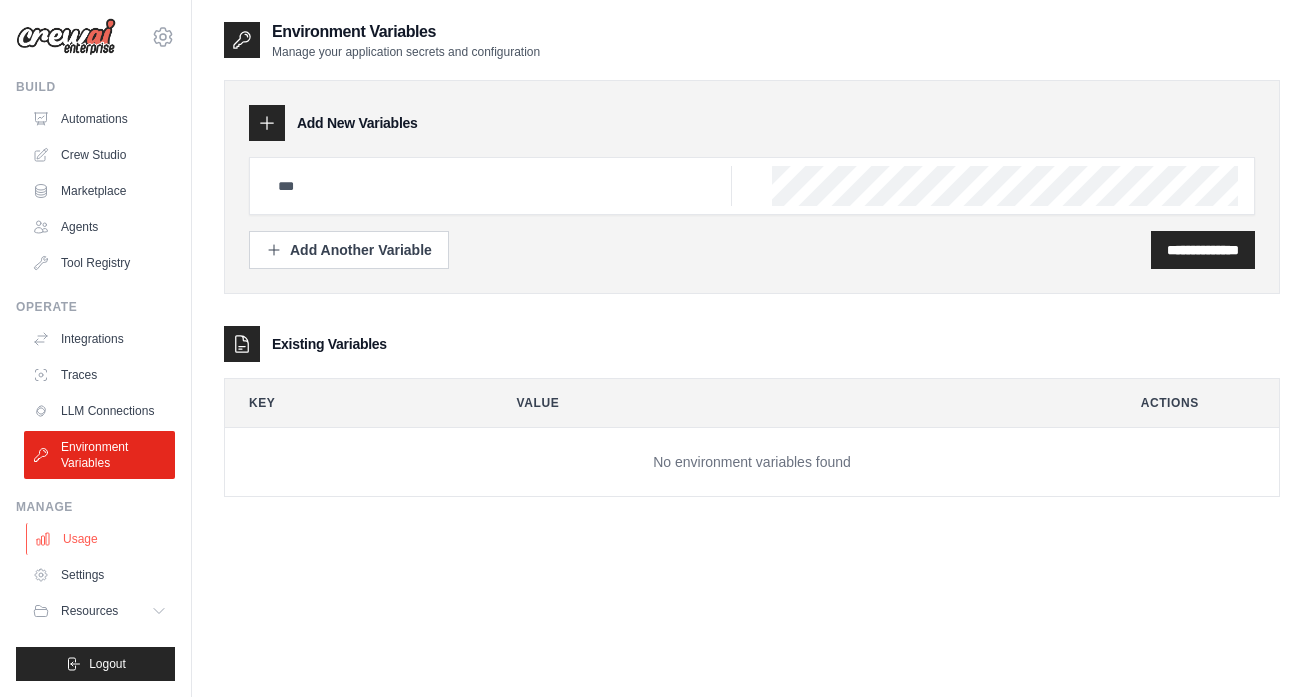 click on "Usage" at bounding box center [101, 539] 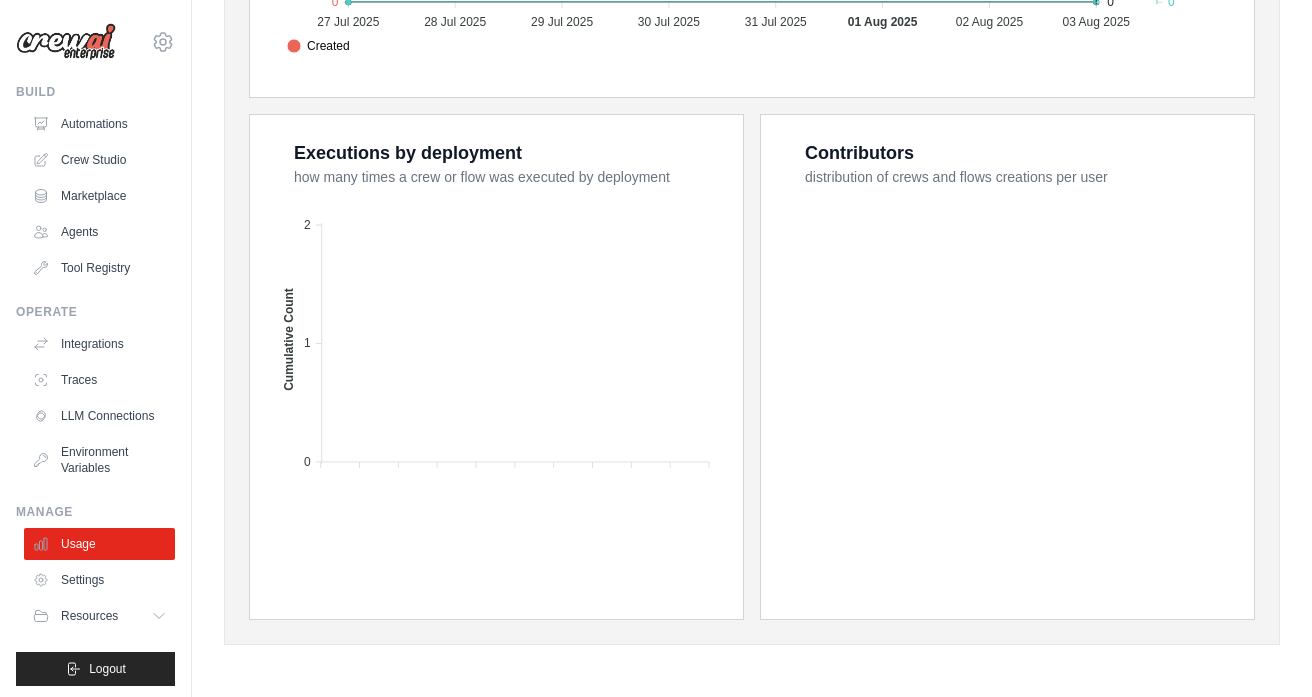 scroll, scrollTop: 0, scrollLeft: 0, axis: both 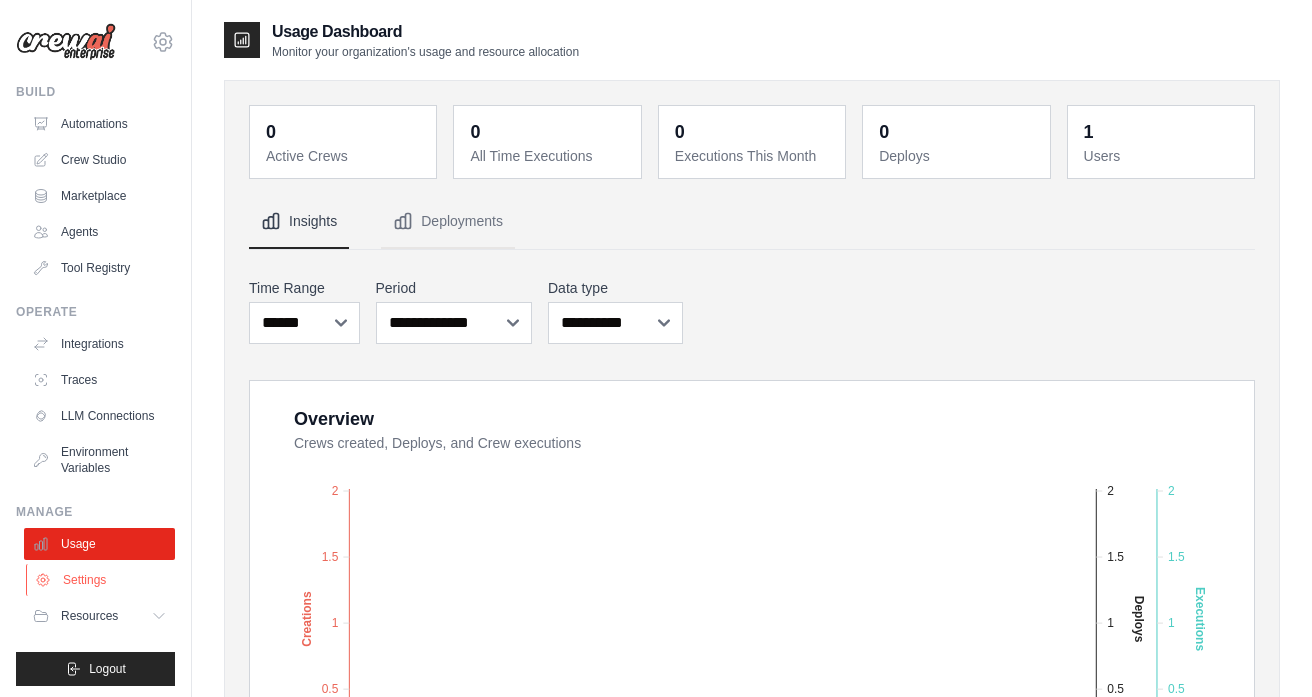 click on "Settings" at bounding box center [101, 580] 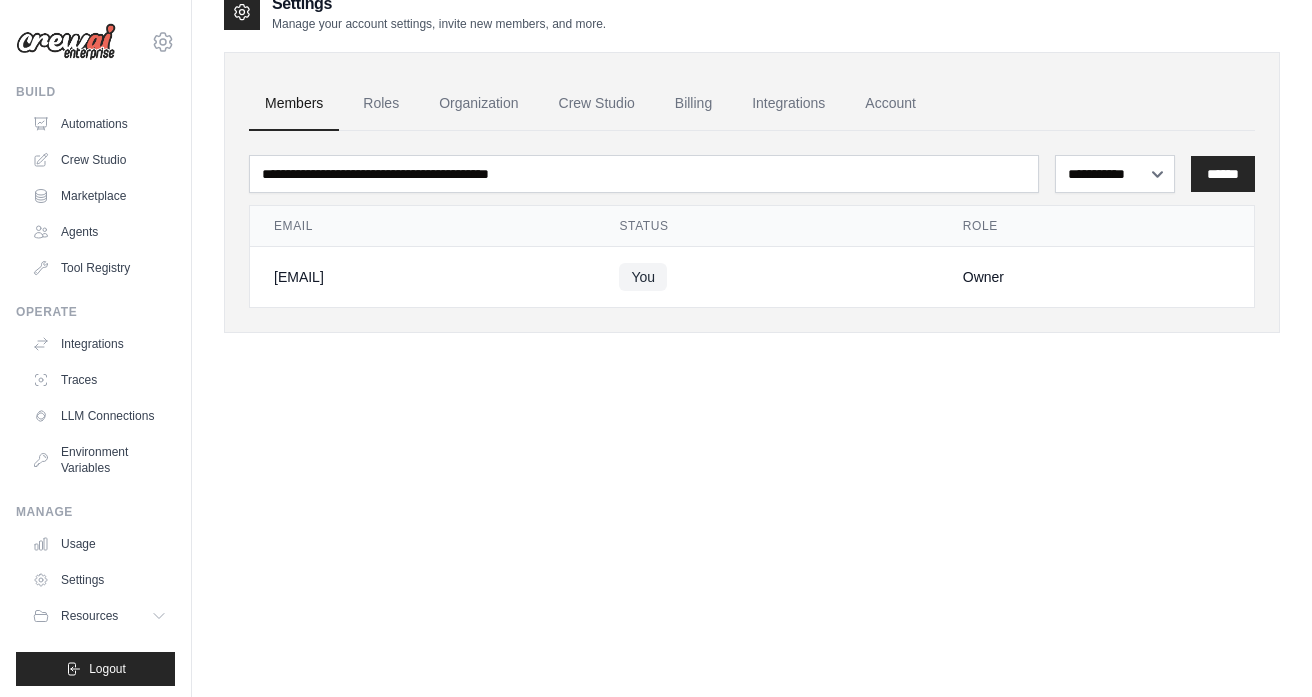scroll, scrollTop: 0, scrollLeft: 0, axis: both 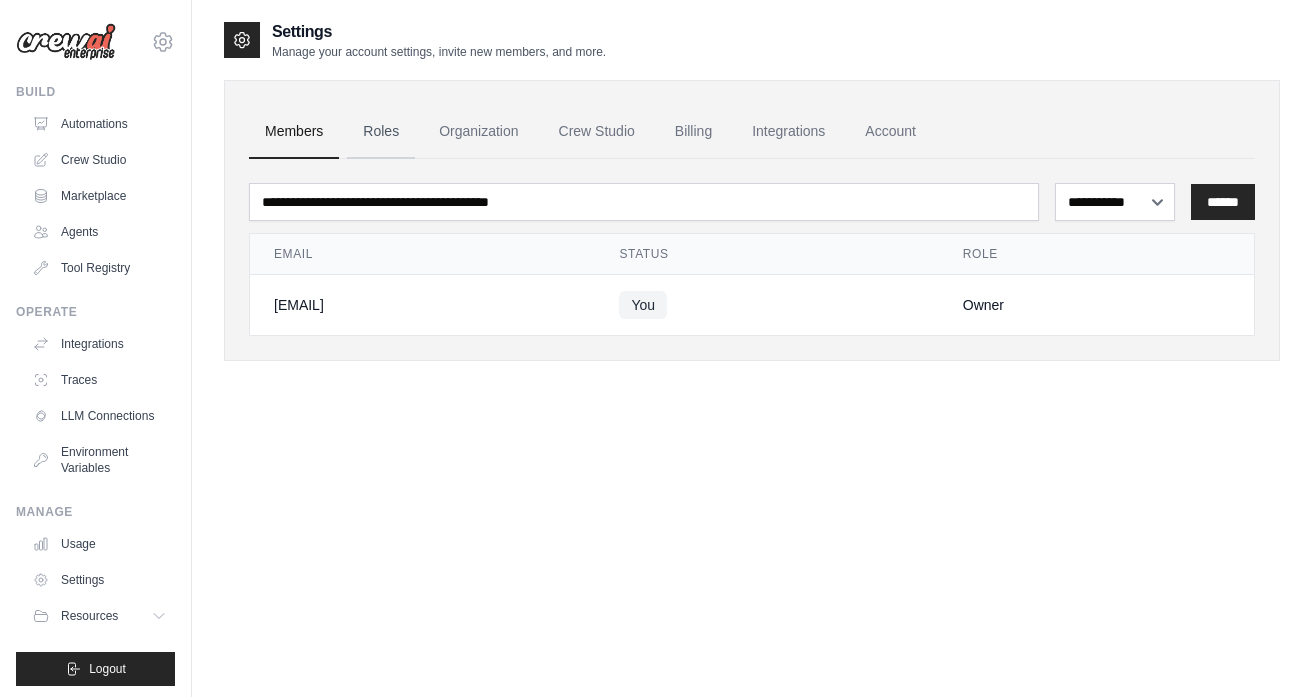 click on "Roles" at bounding box center (381, 132) 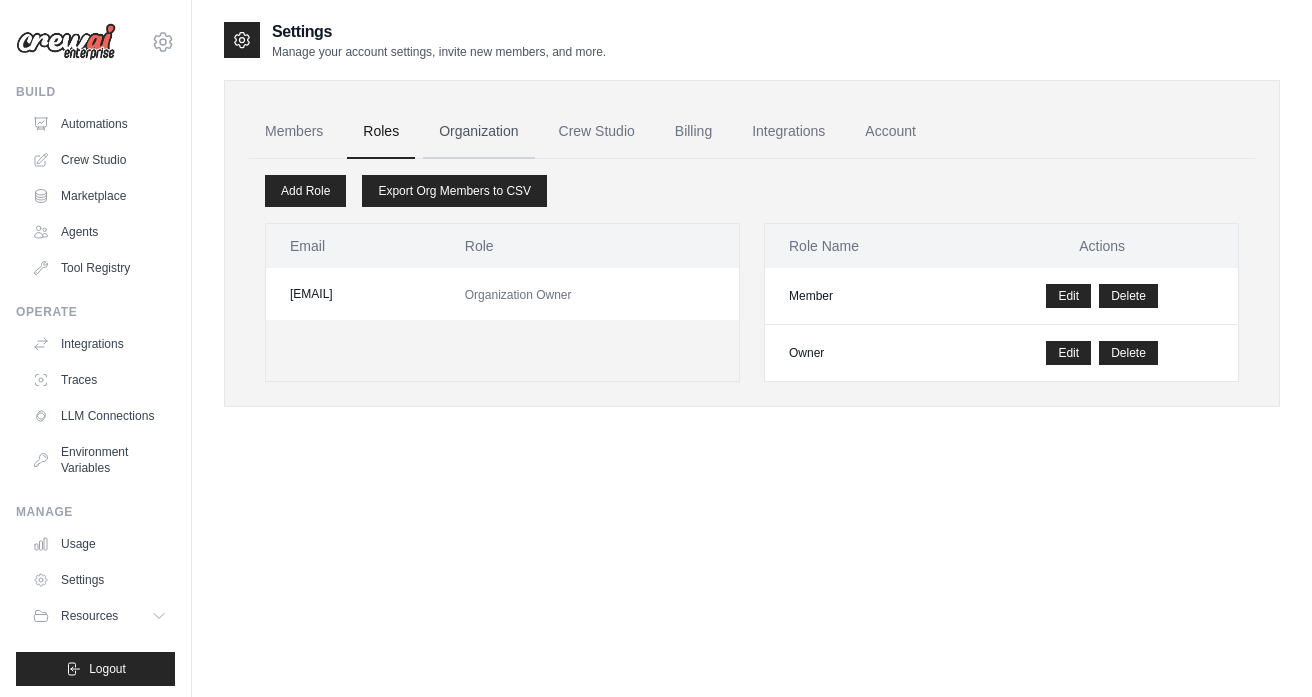 click on "Organization" at bounding box center [478, 132] 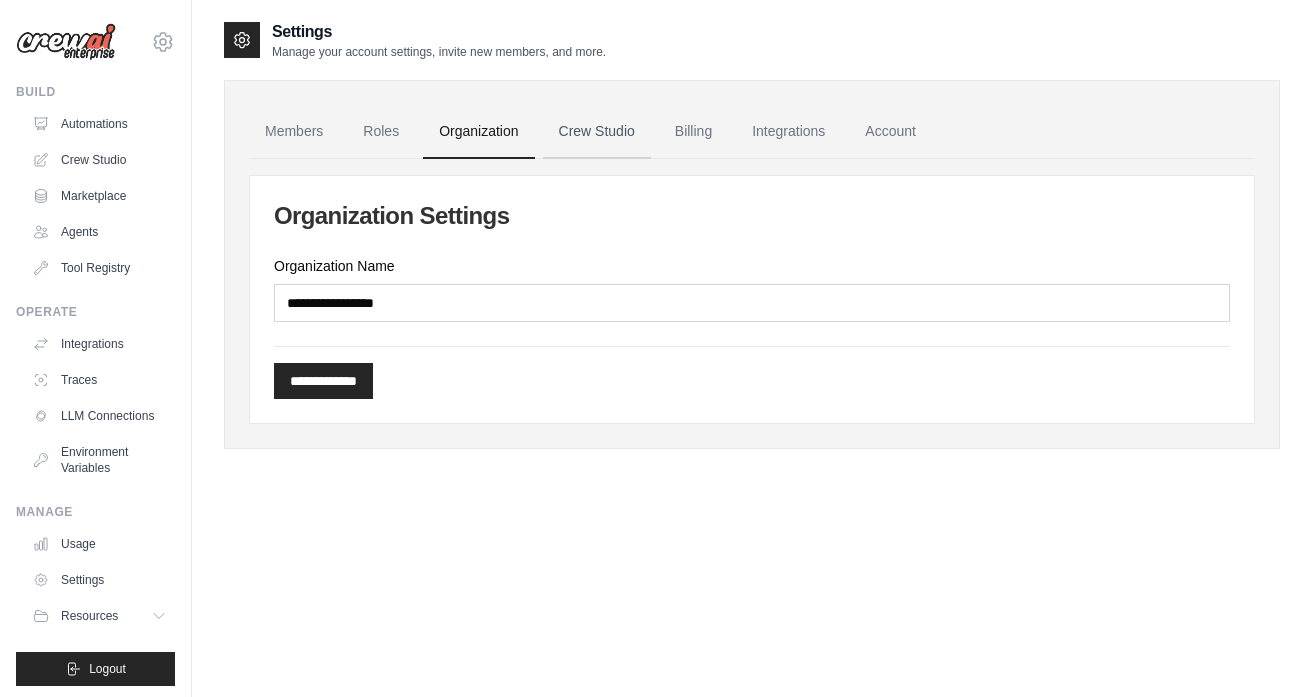 click on "Crew Studio" at bounding box center (597, 132) 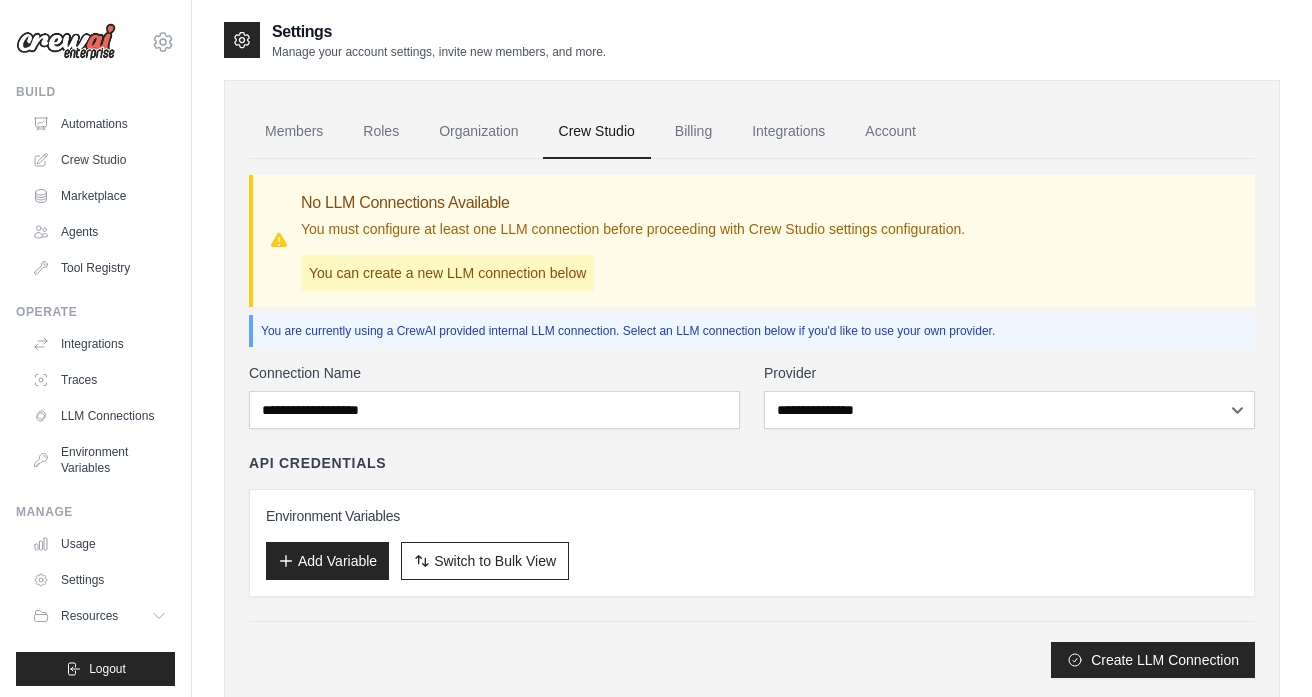 scroll, scrollTop: 0, scrollLeft: 0, axis: both 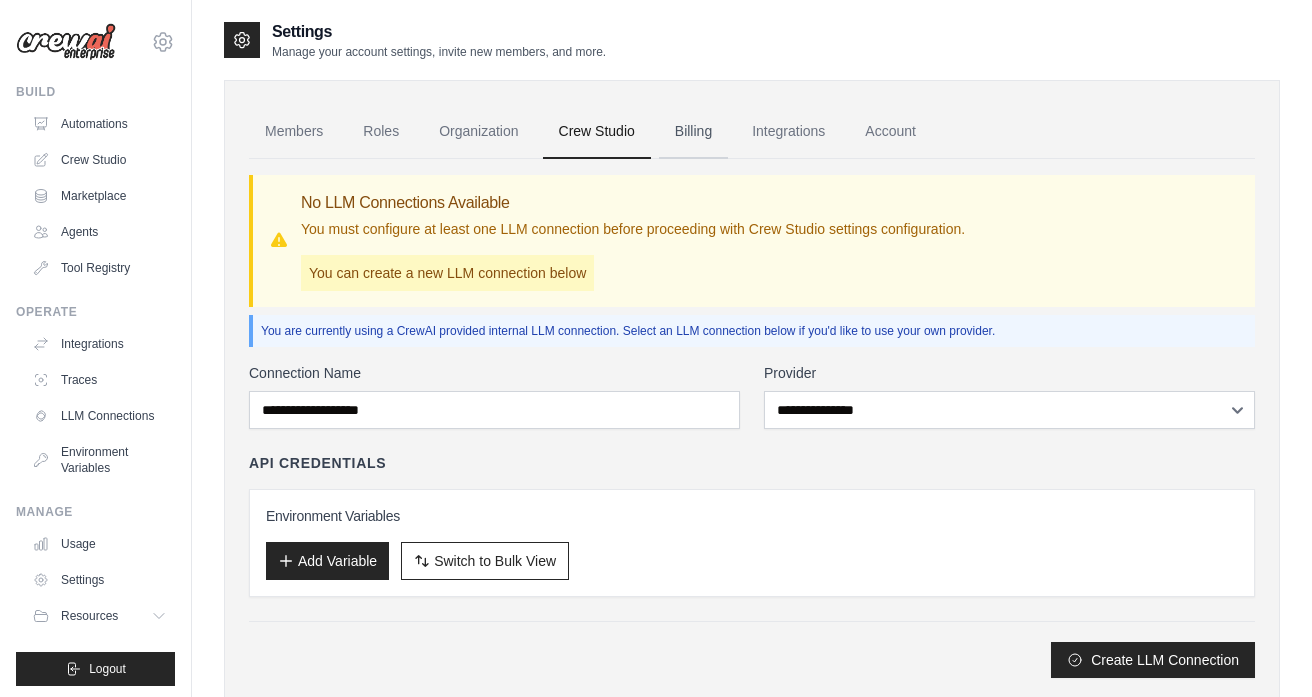 click on "Billing" at bounding box center [693, 132] 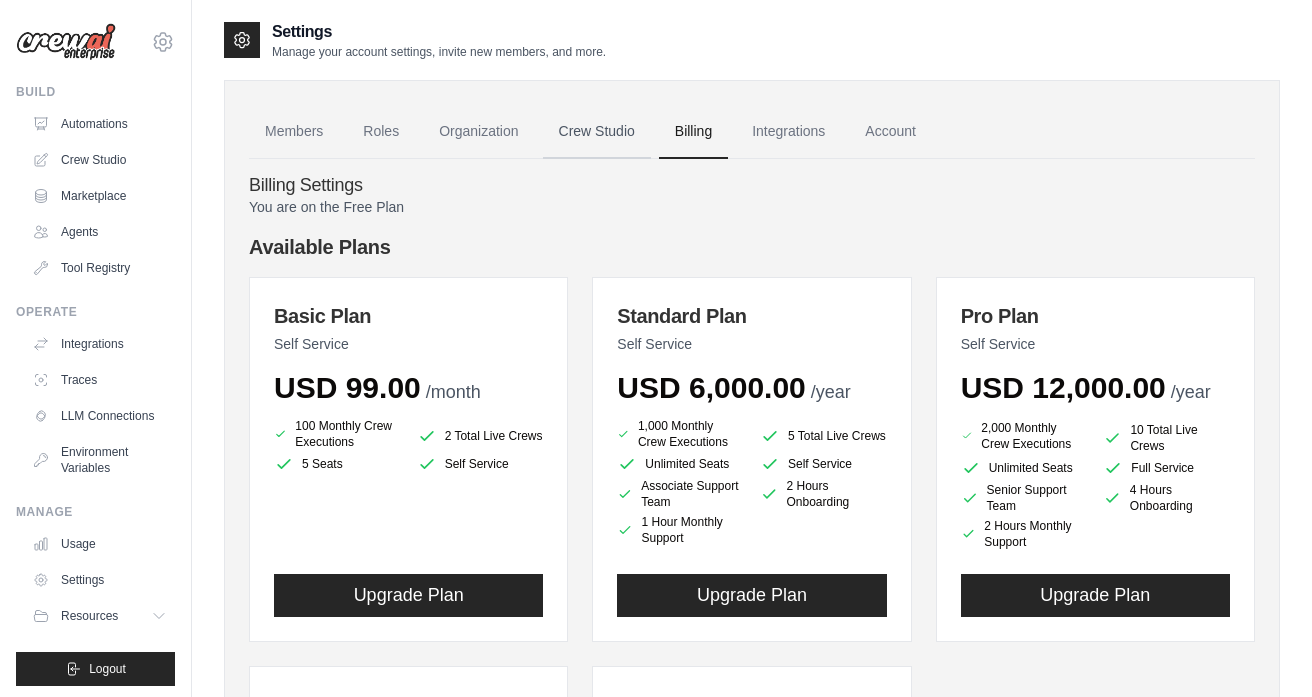 scroll, scrollTop: 0, scrollLeft: 0, axis: both 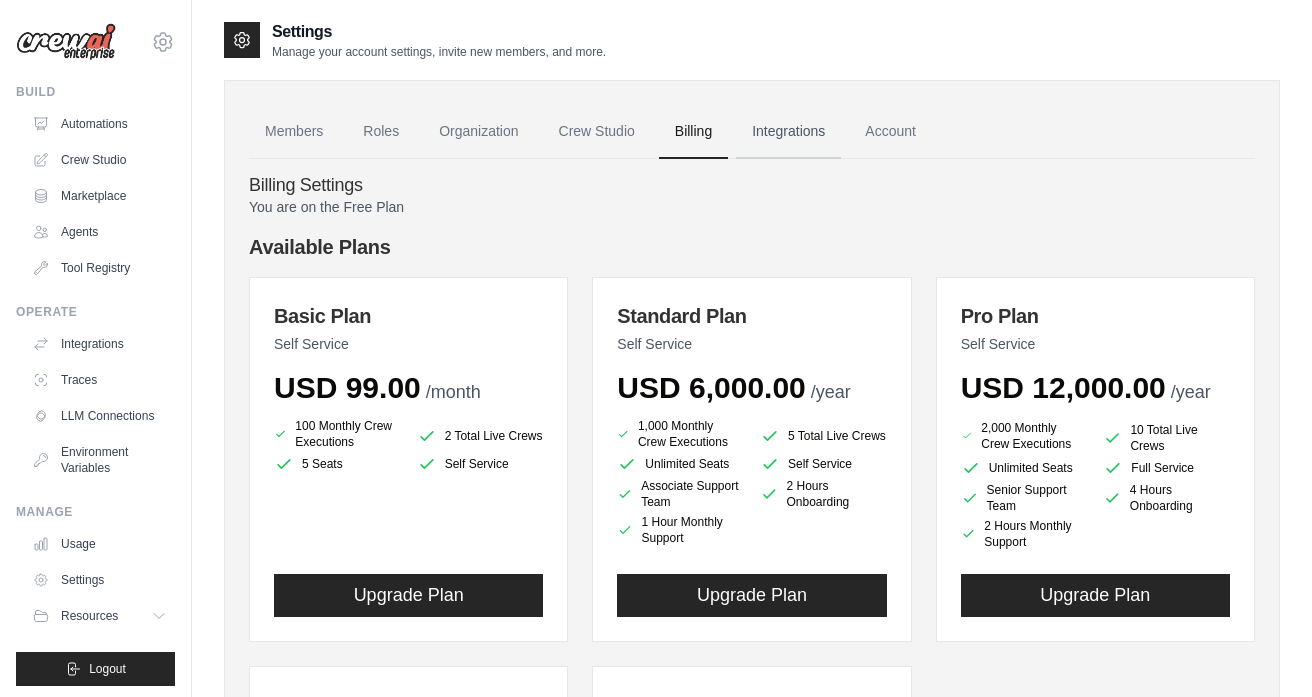 click on "Integrations" at bounding box center (788, 132) 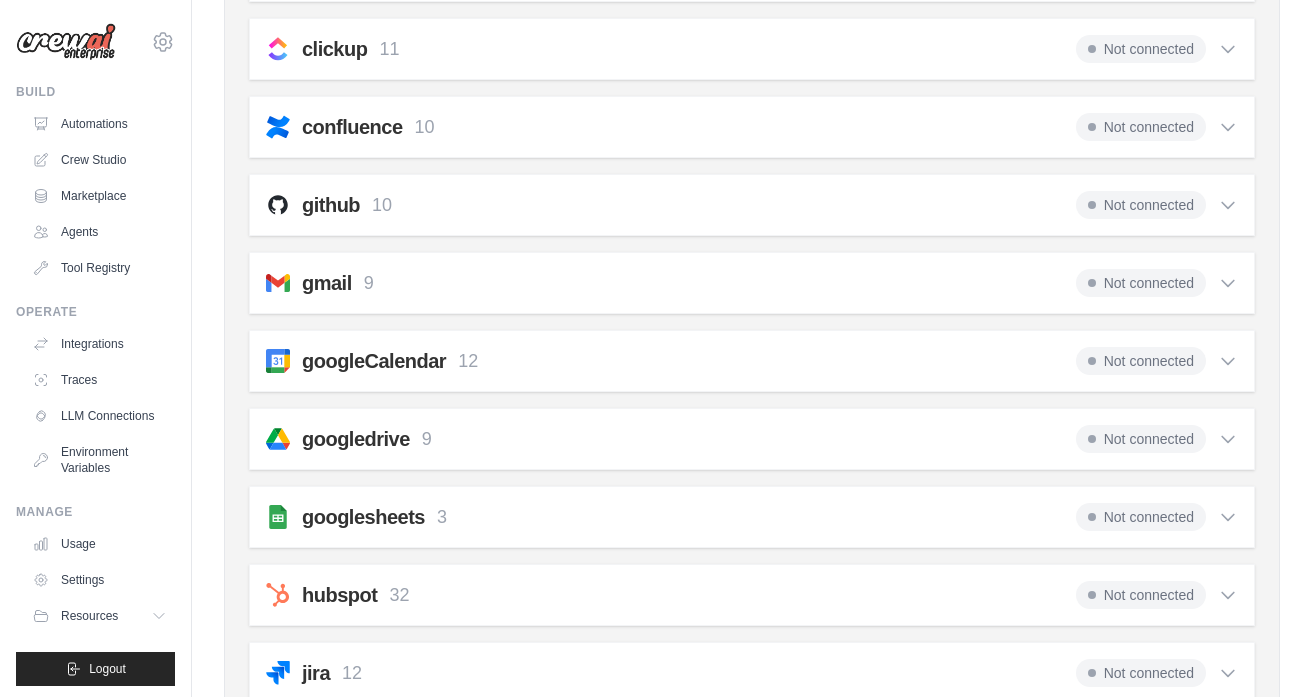 scroll, scrollTop: 0, scrollLeft: 0, axis: both 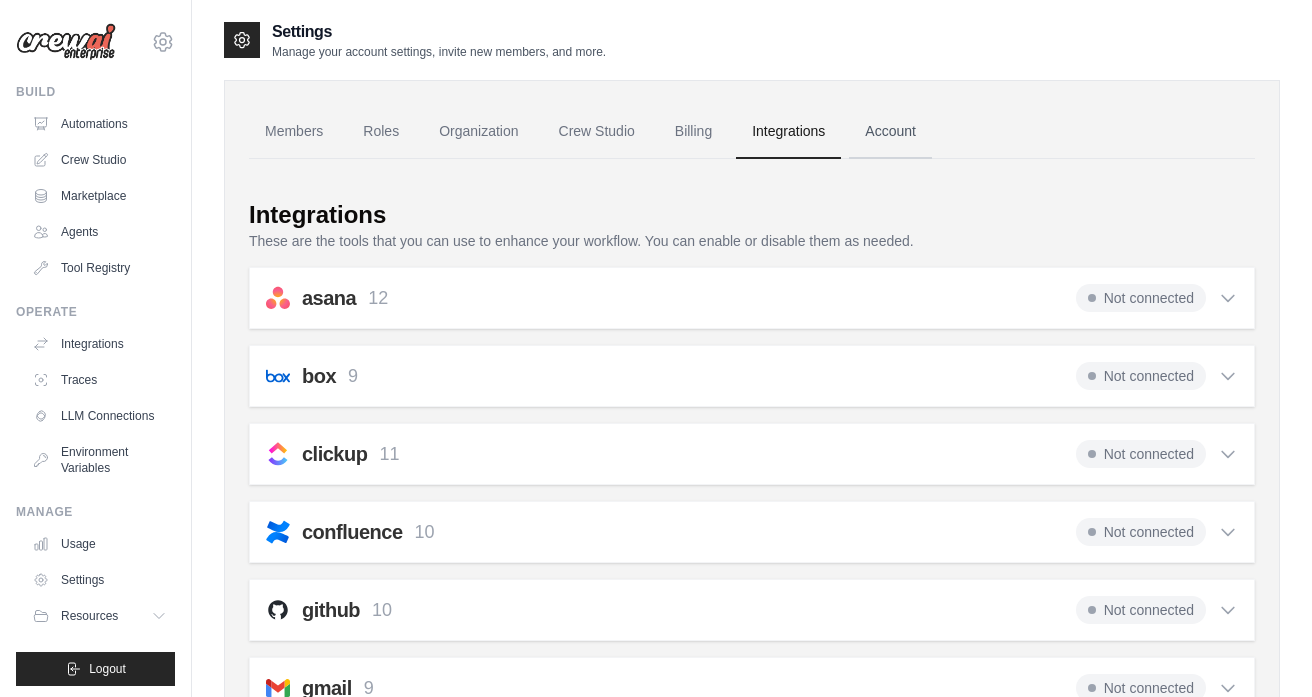 click on "Account" at bounding box center (890, 132) 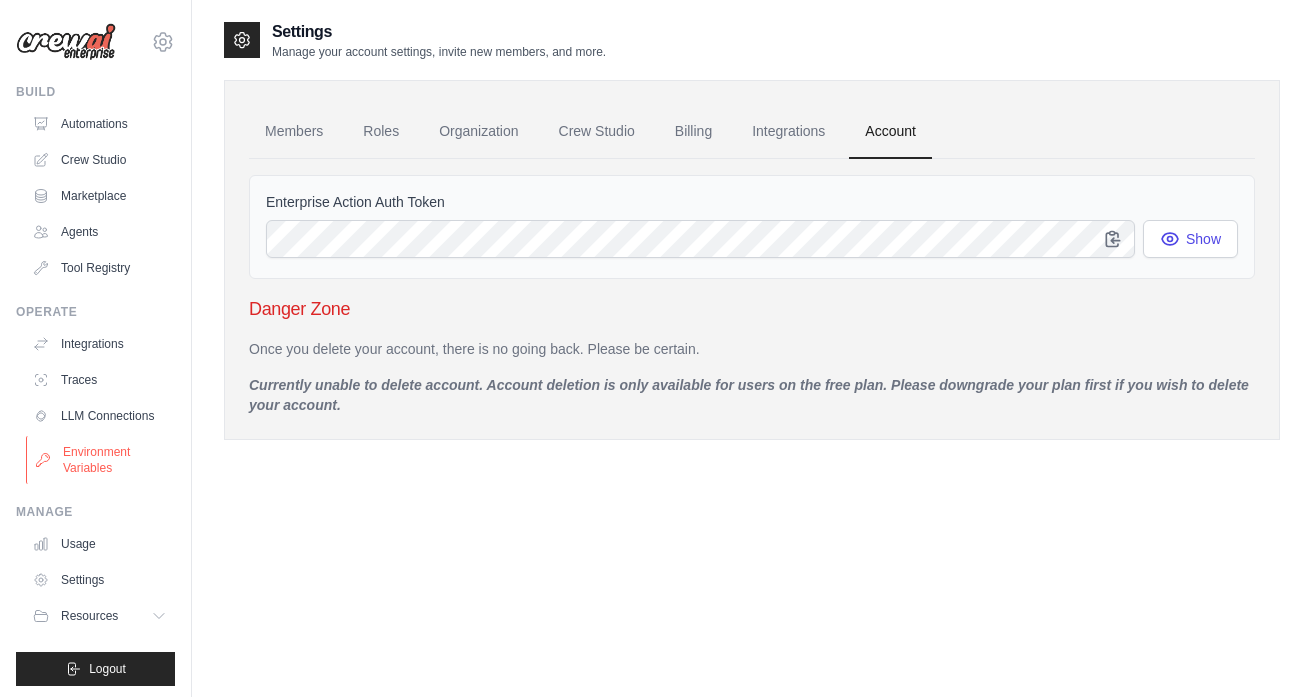 scroll, scrollTop: 5, scrollLeft: 0, axis: vertical 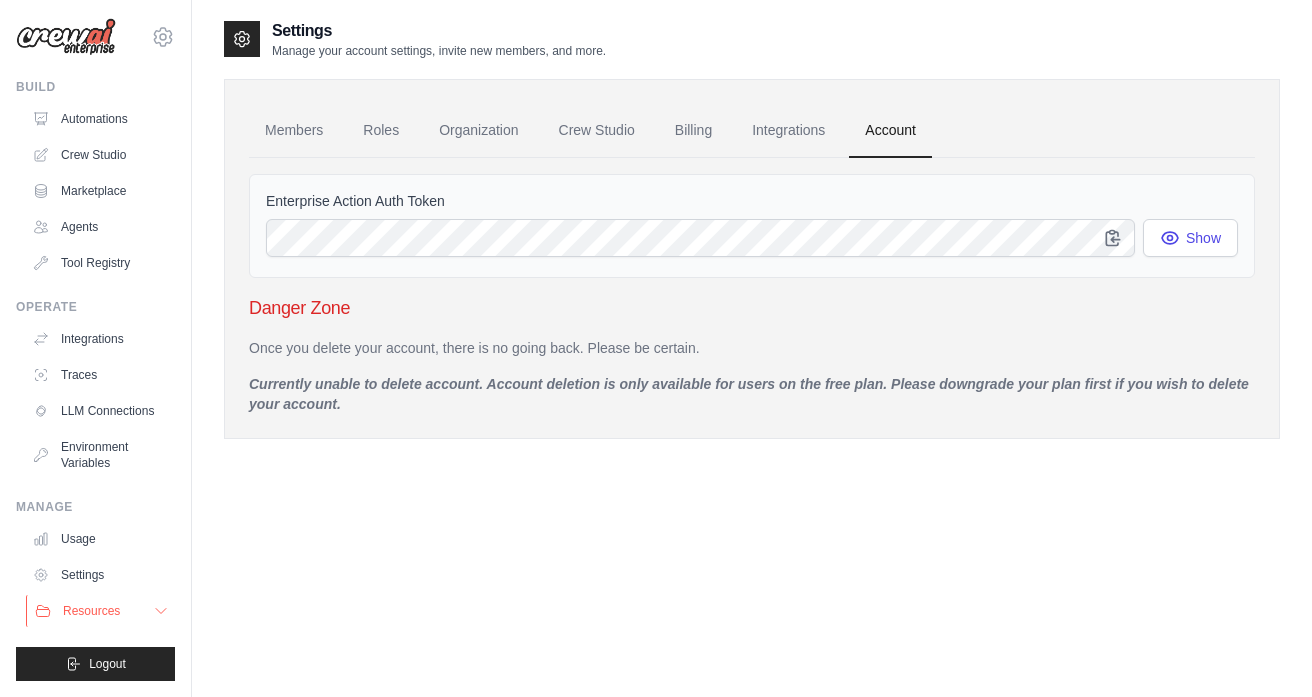 click on "Resources" at bounding box center [91, 611] 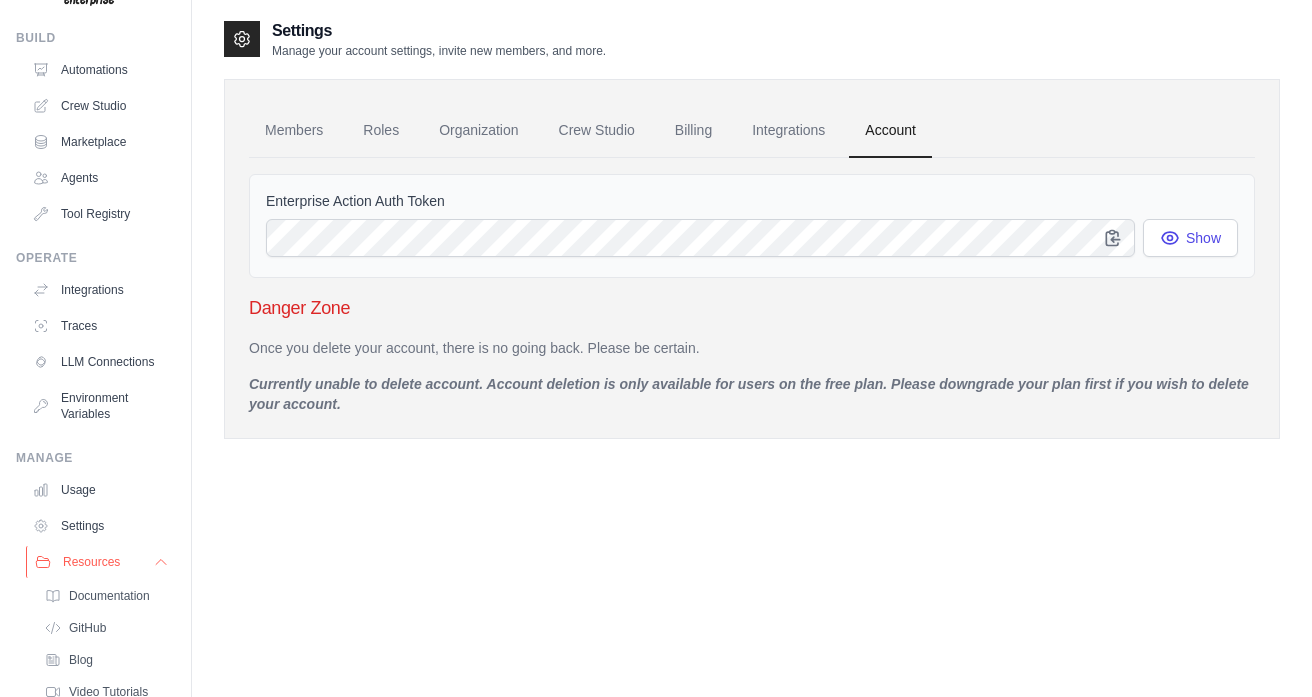 scroll, scrollTop: 0, scrollLeft: 0, axis: both 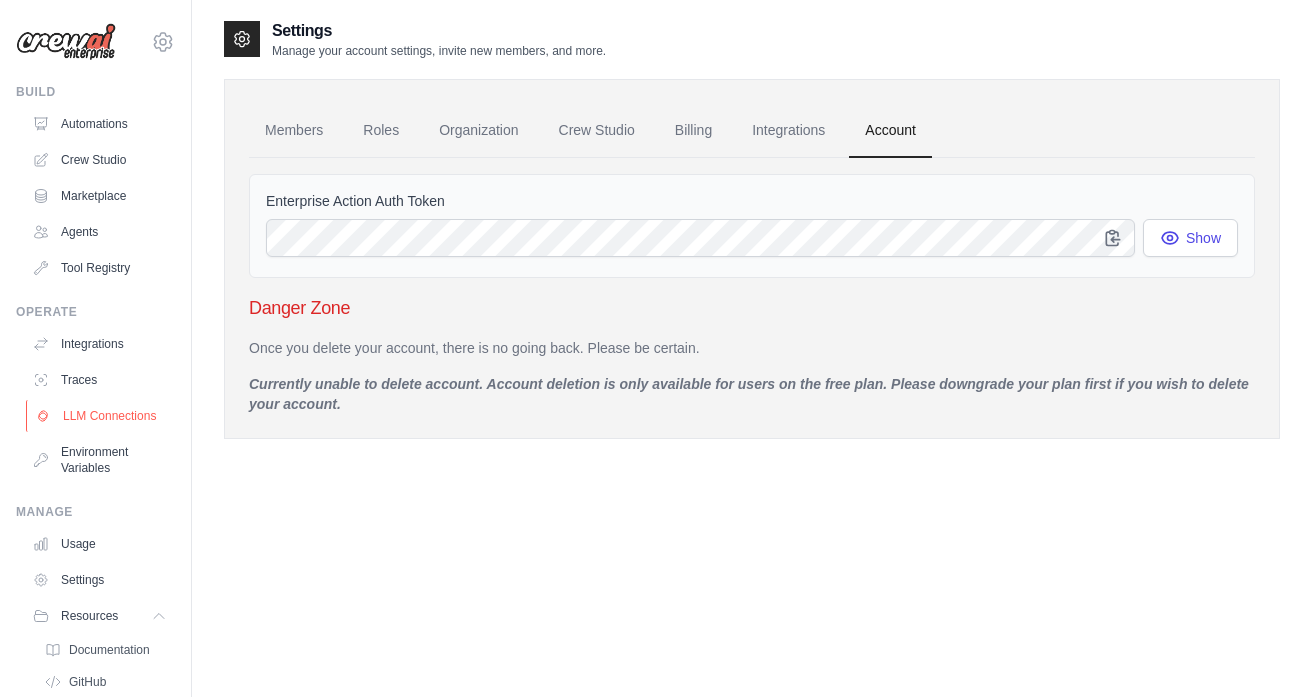 click on "LLM Connections" at bounding box center (101, 416) 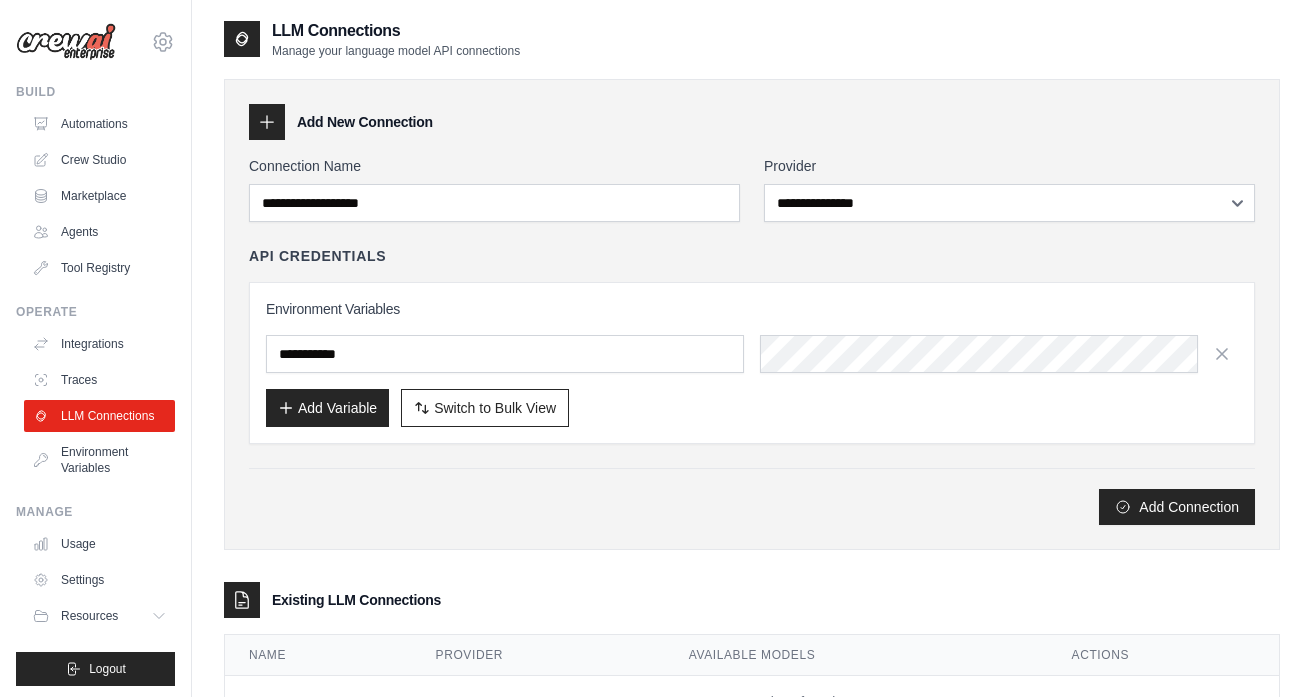 scroll, scrollTop: 0, scrollLeft: 0, axis: both 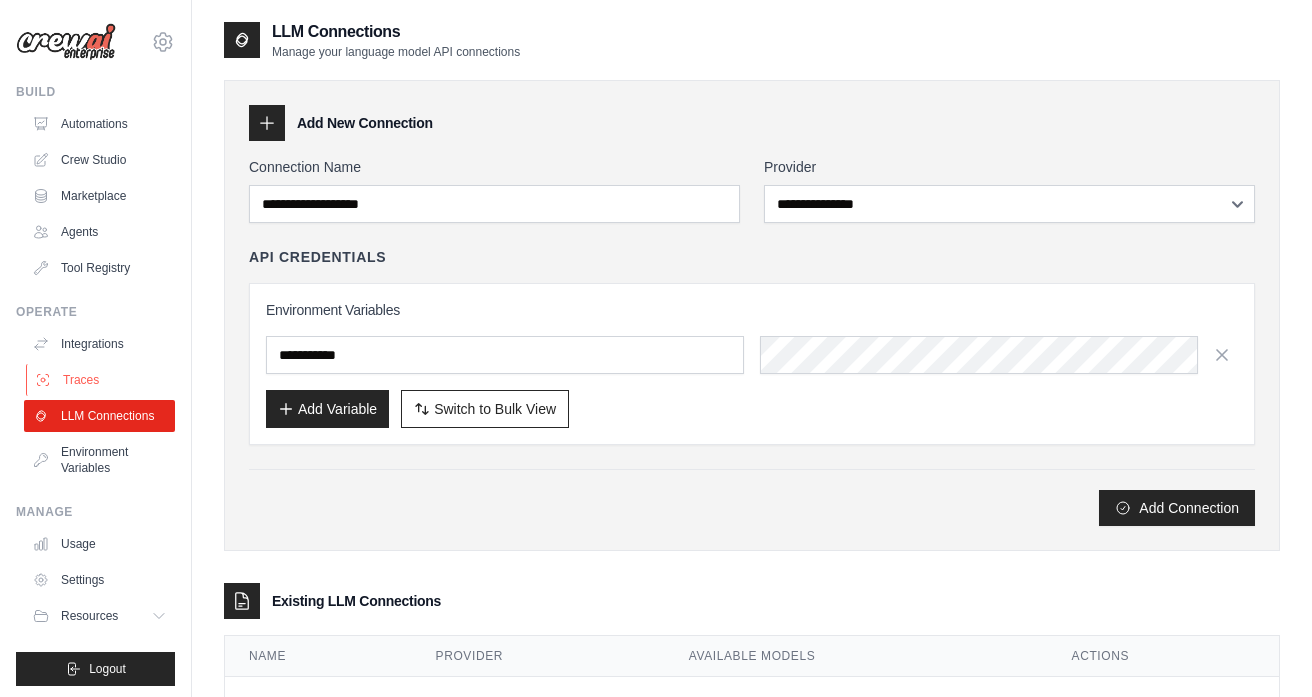 click on "Traces" at bounding box center [101, 380] 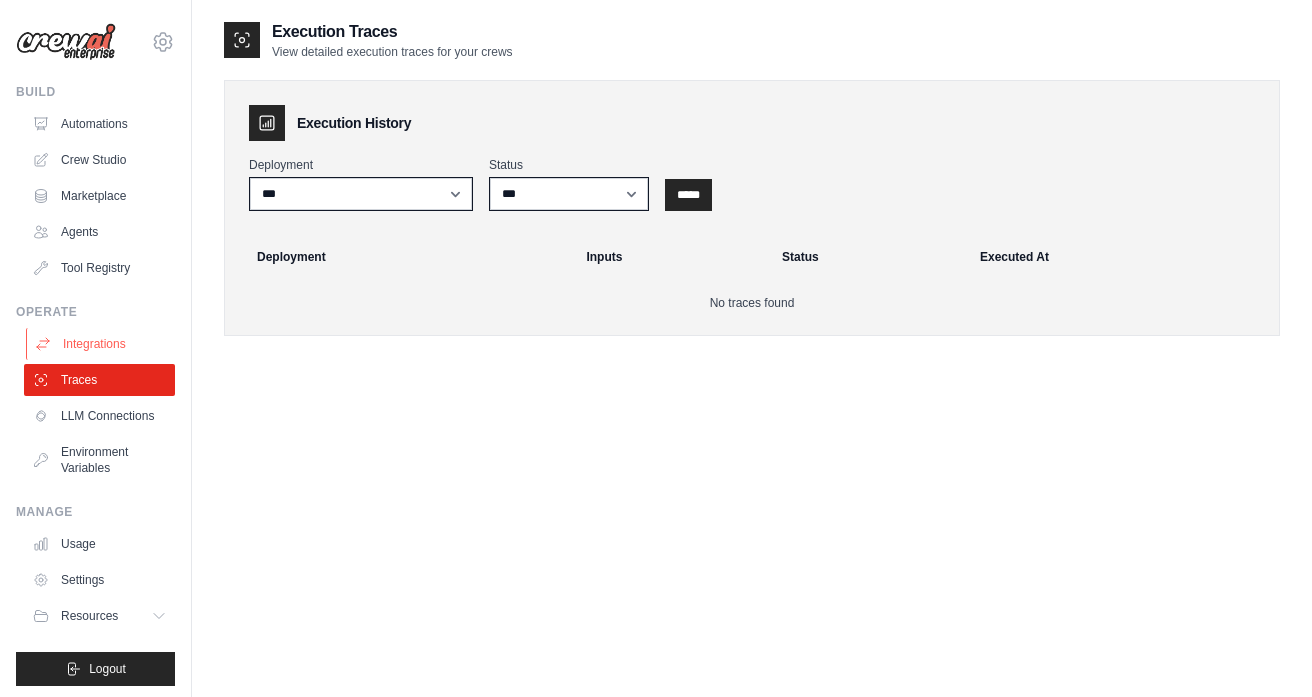 click on "Integrations" at bounding box center (101, 344) 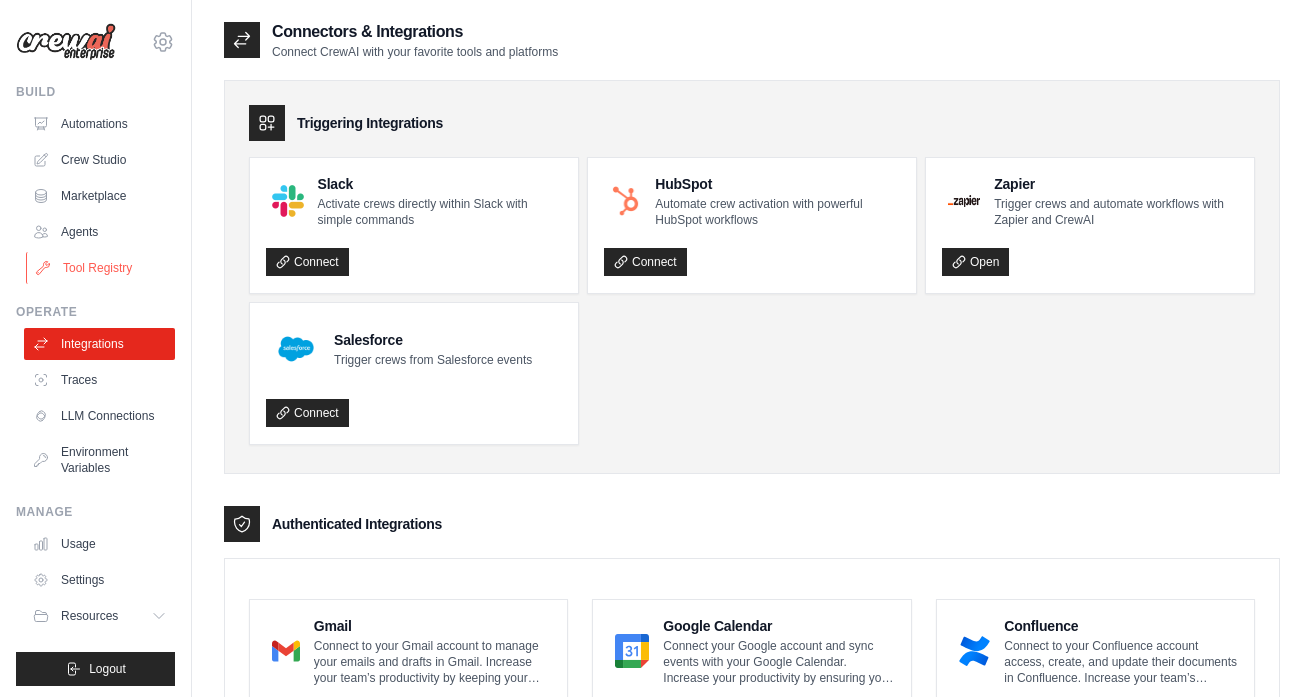 click on "Tool Registry" at bounding box center [101, 268] 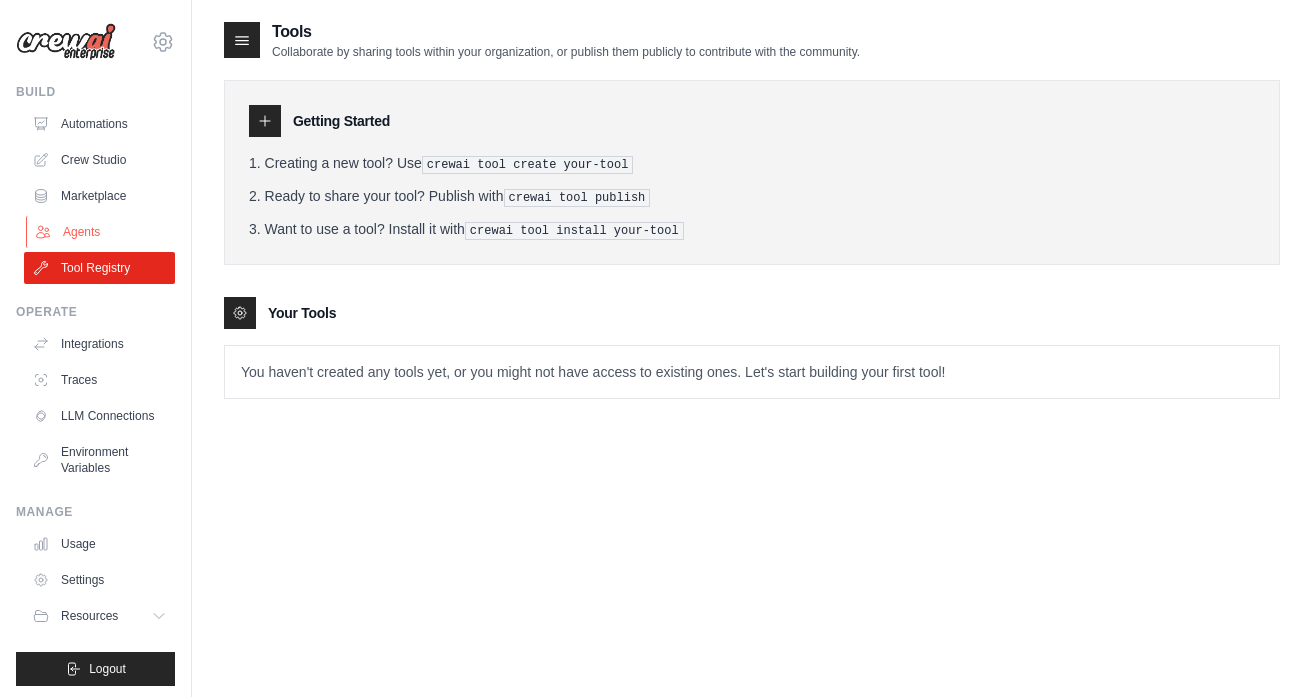 click on "Agents" at bounding box center [101, 232] 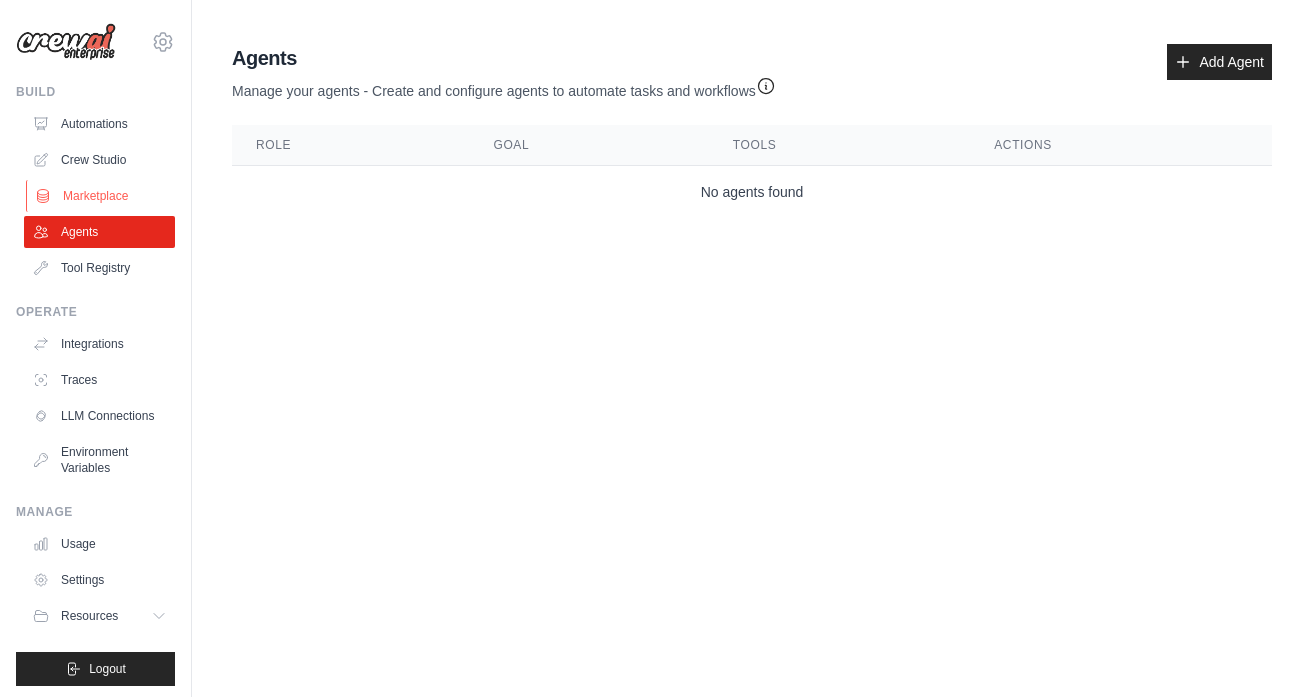click on "Marketplace" at bounding box center (101, 196) 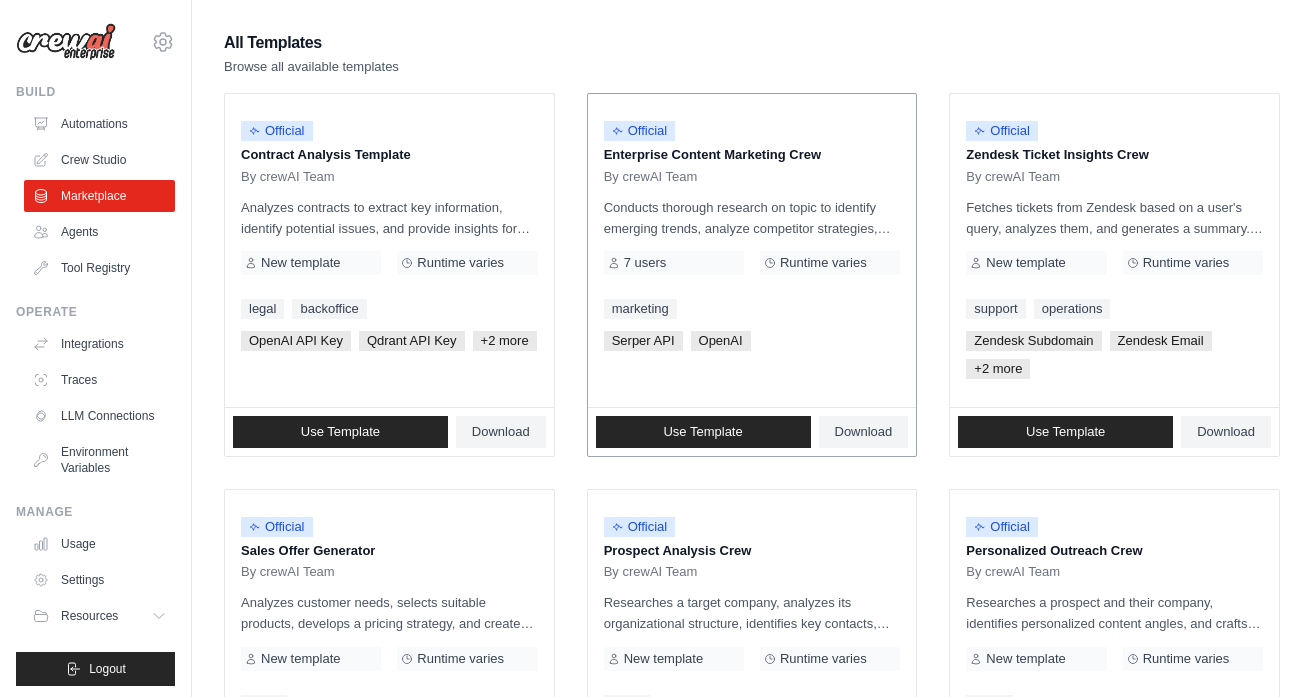 scroll, scrollTop: 217, scrollLeft: 0, axis: vertical 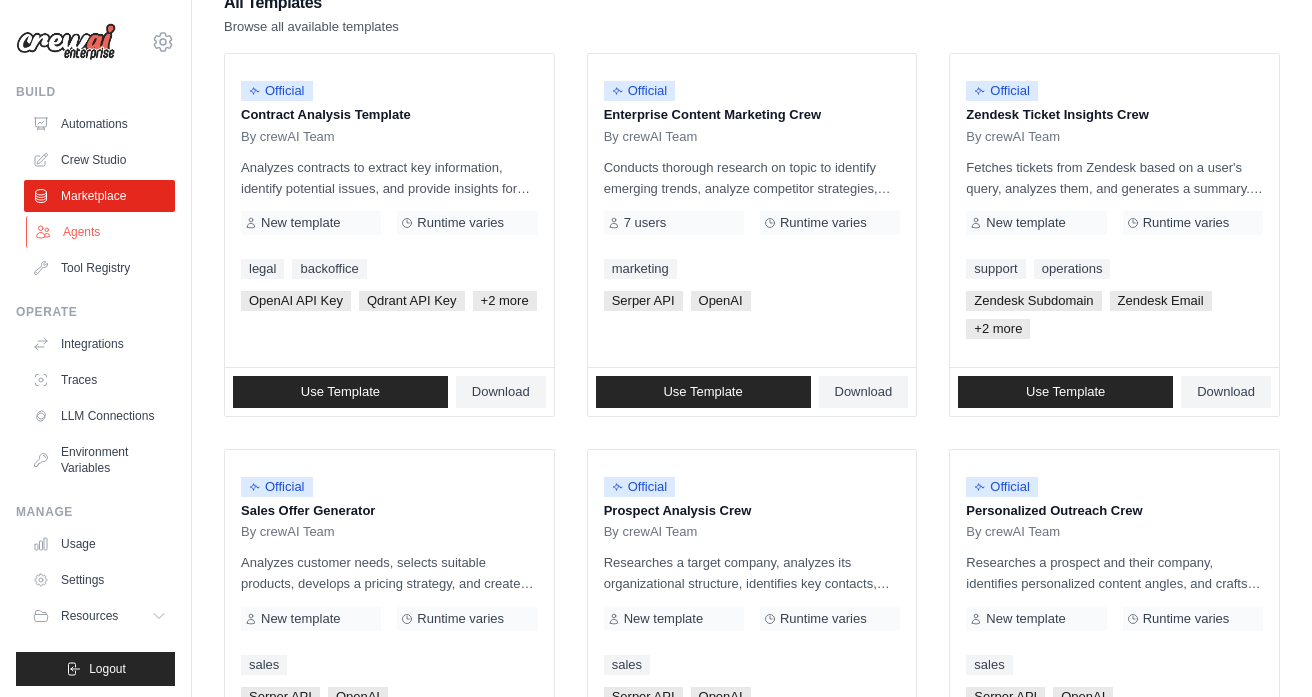 click on "Agents" at bounding box center [101, 232] 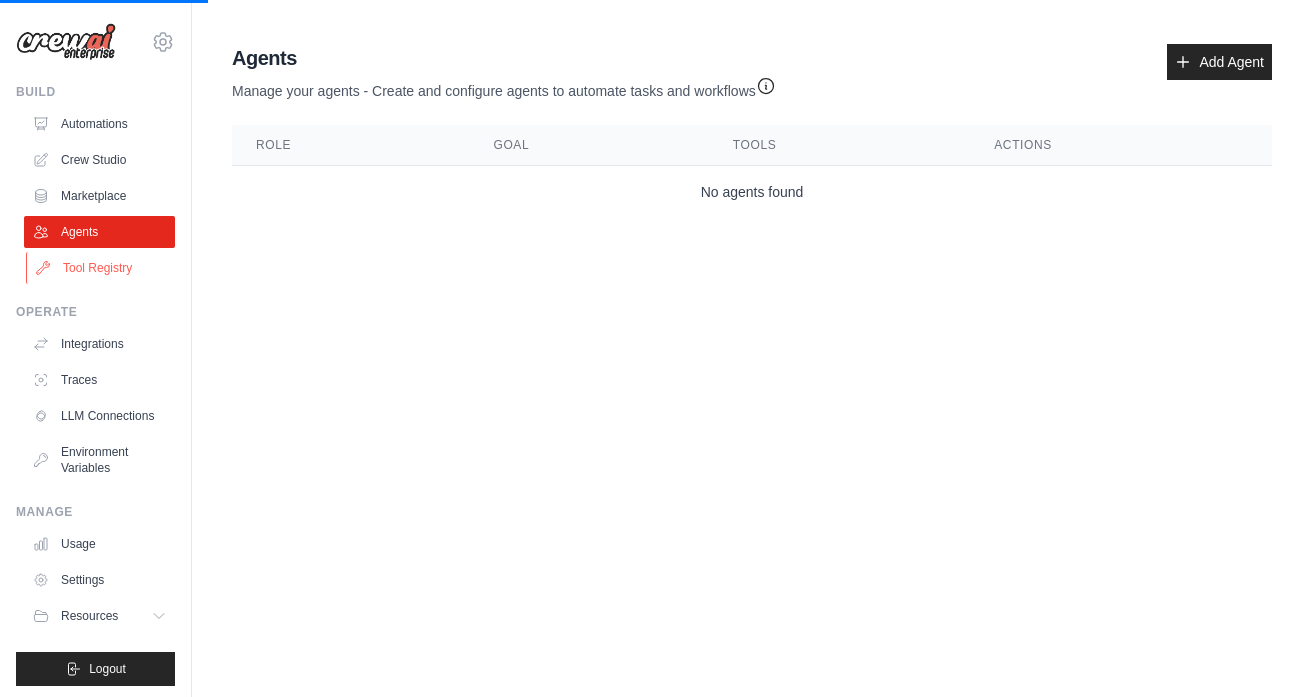 click on "Tool Registry" at bounding box center (101, 268) 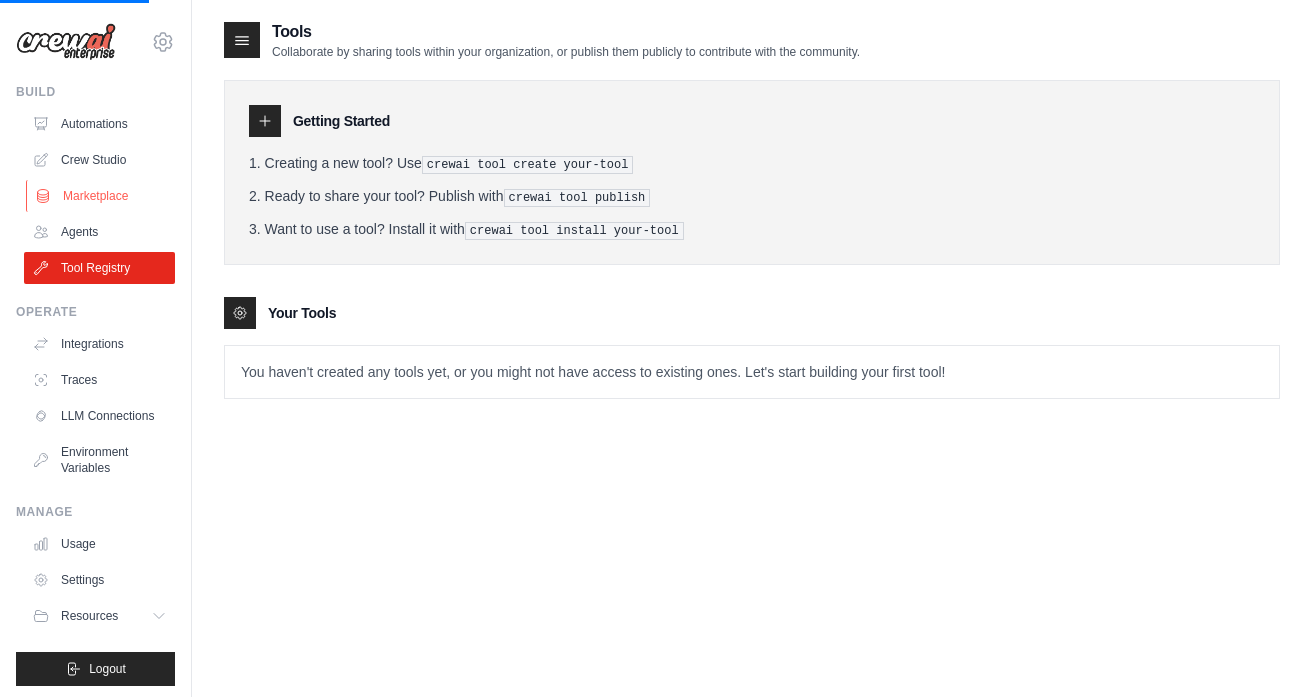 click on "Marketplace" at bounding box center (101, 196) 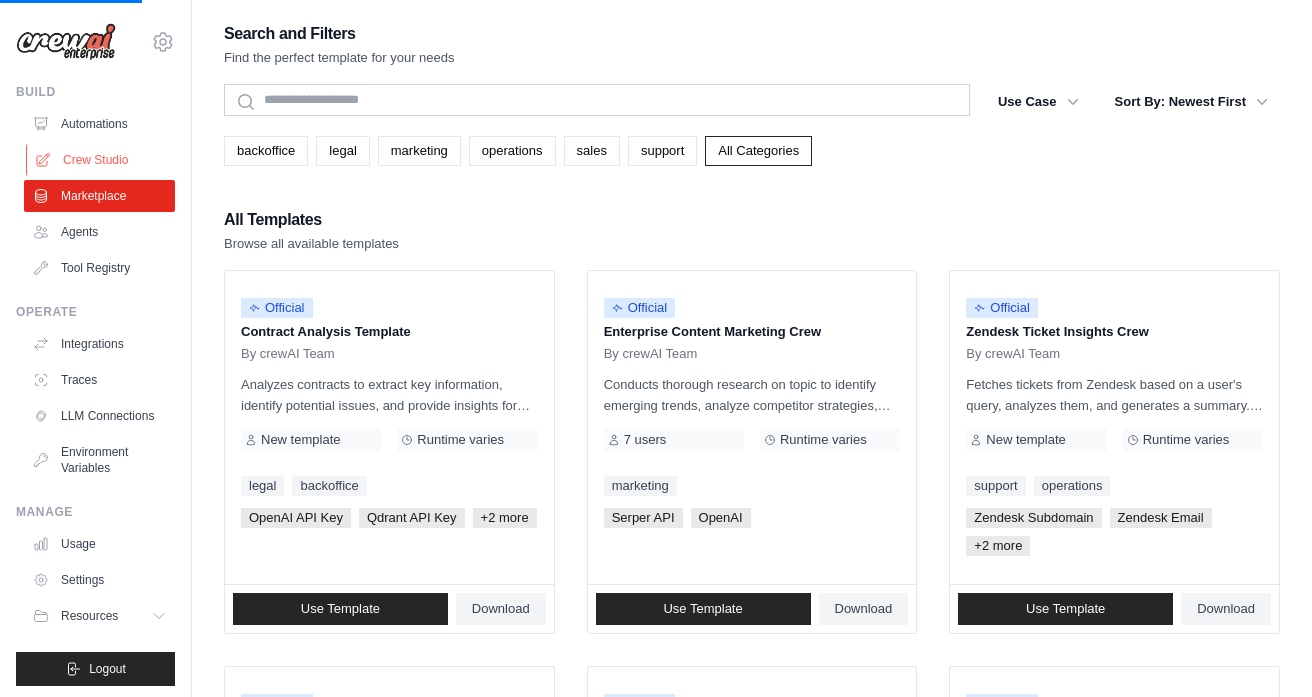 click on "Crew Studio" at bounding box center (101, 160) 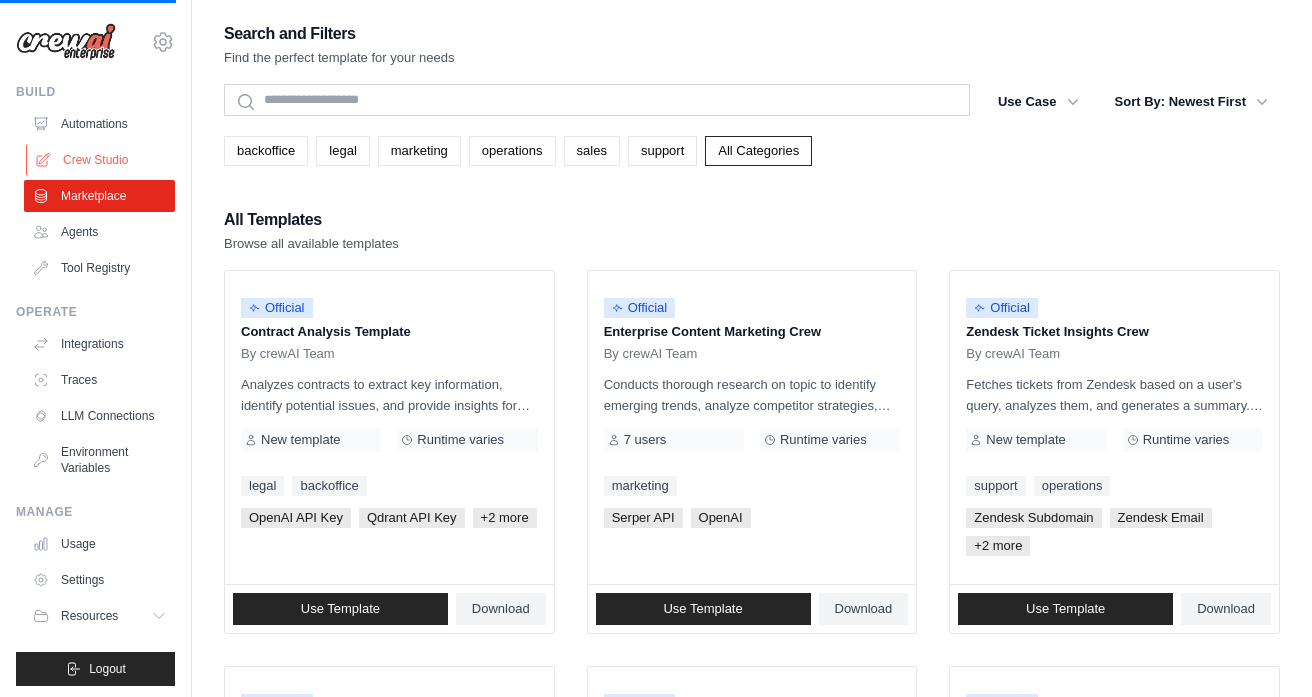 click on "Crew Studio" at bounding box center (101, 160) 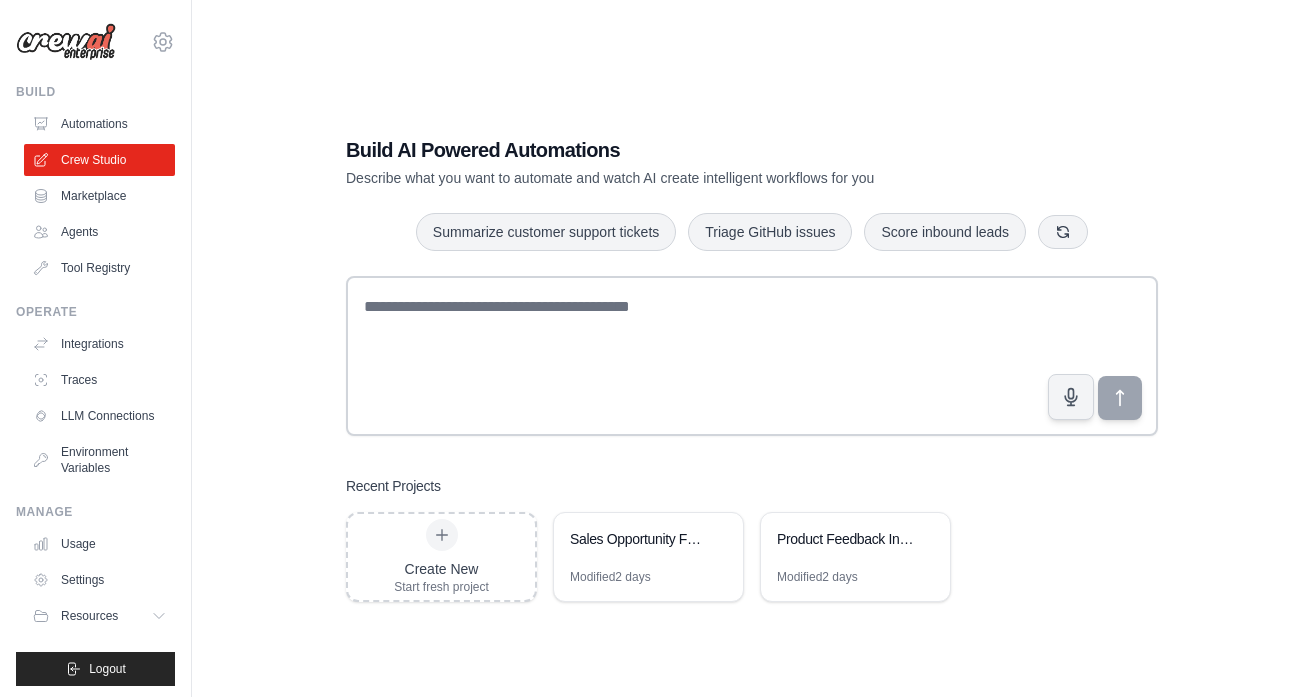 scroll, scrollTop: 0, scrollLeft: 0, axis: both 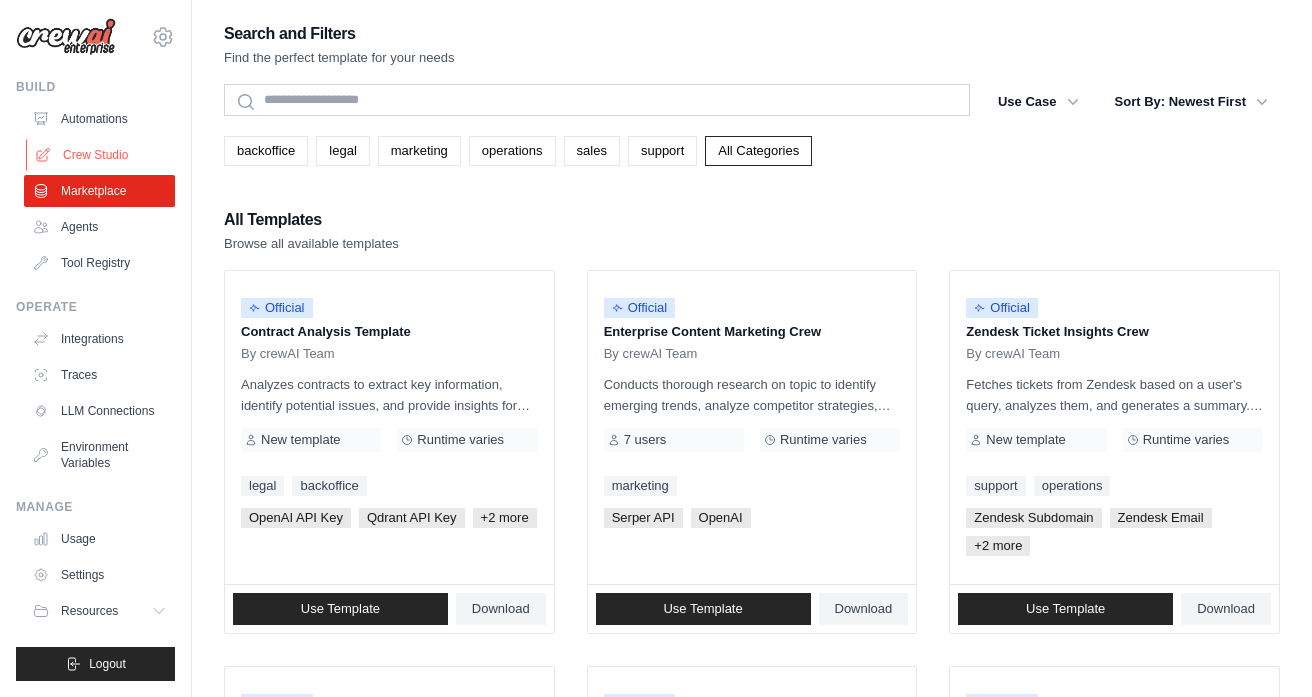 click on "Crew Studio" at bounding box center (101, 155) 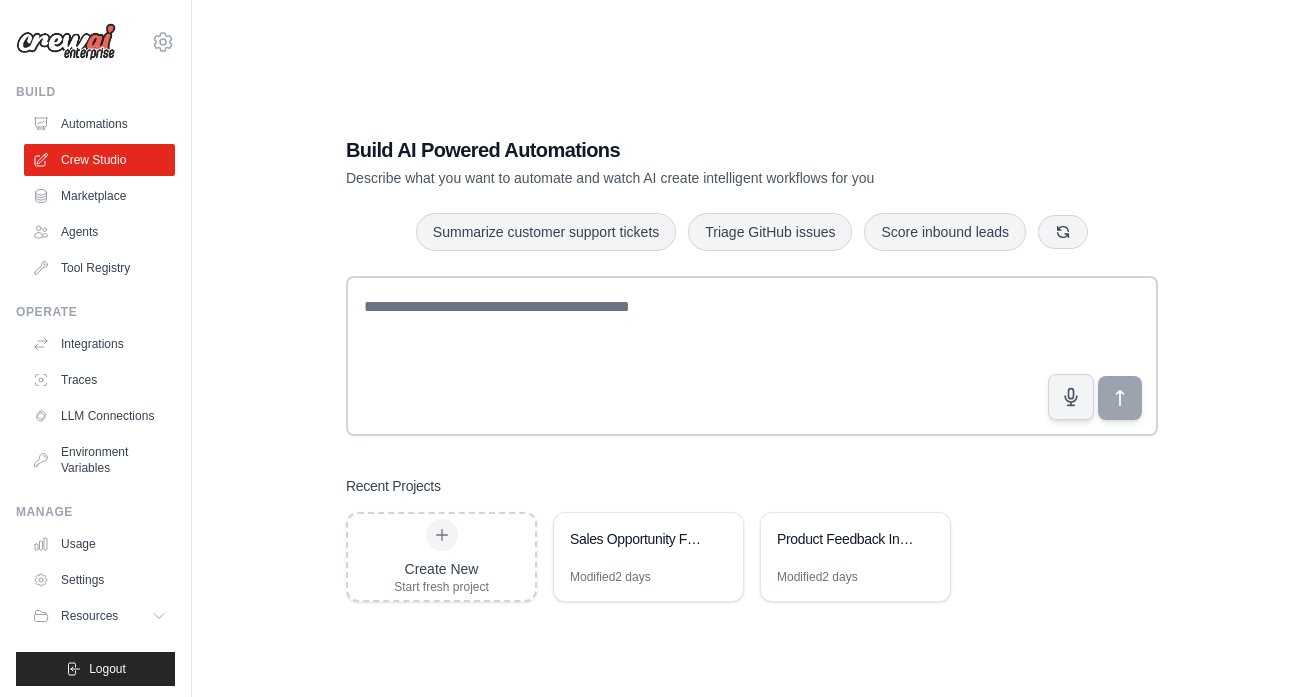scroll, scrollTop: 0, scrollLeft: 0, axis: both 